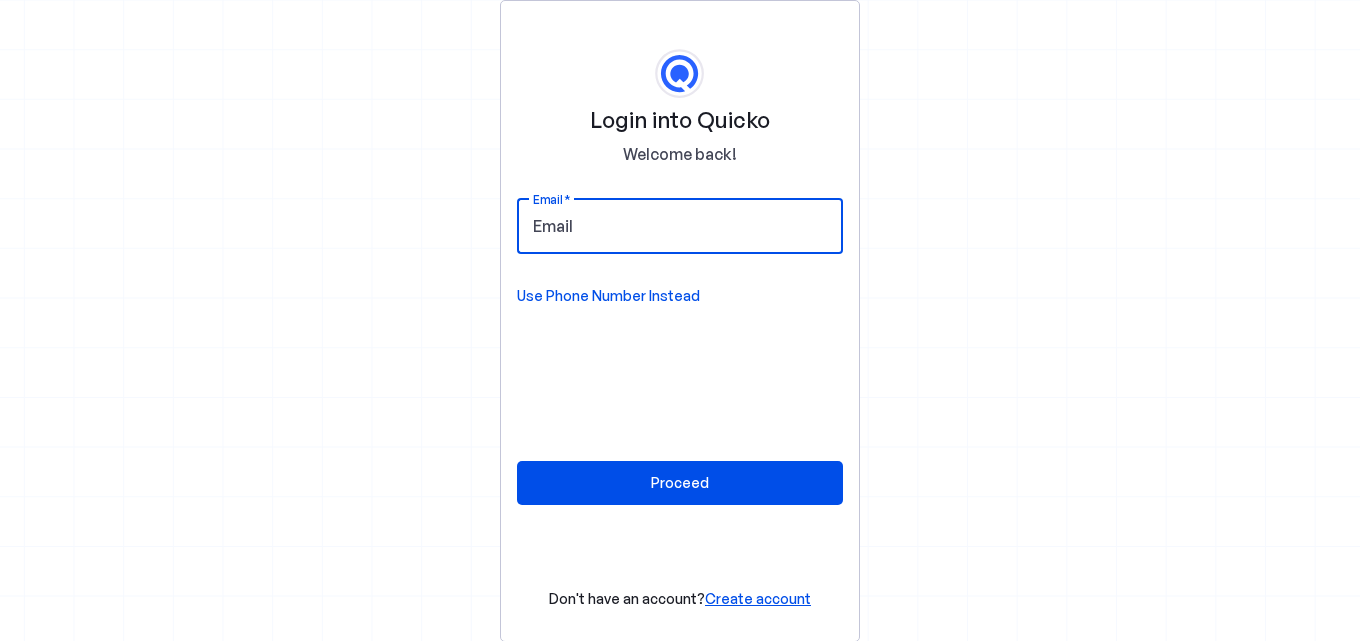 scroll, scrollTop: 0, scrollLeft: 0, axis: both 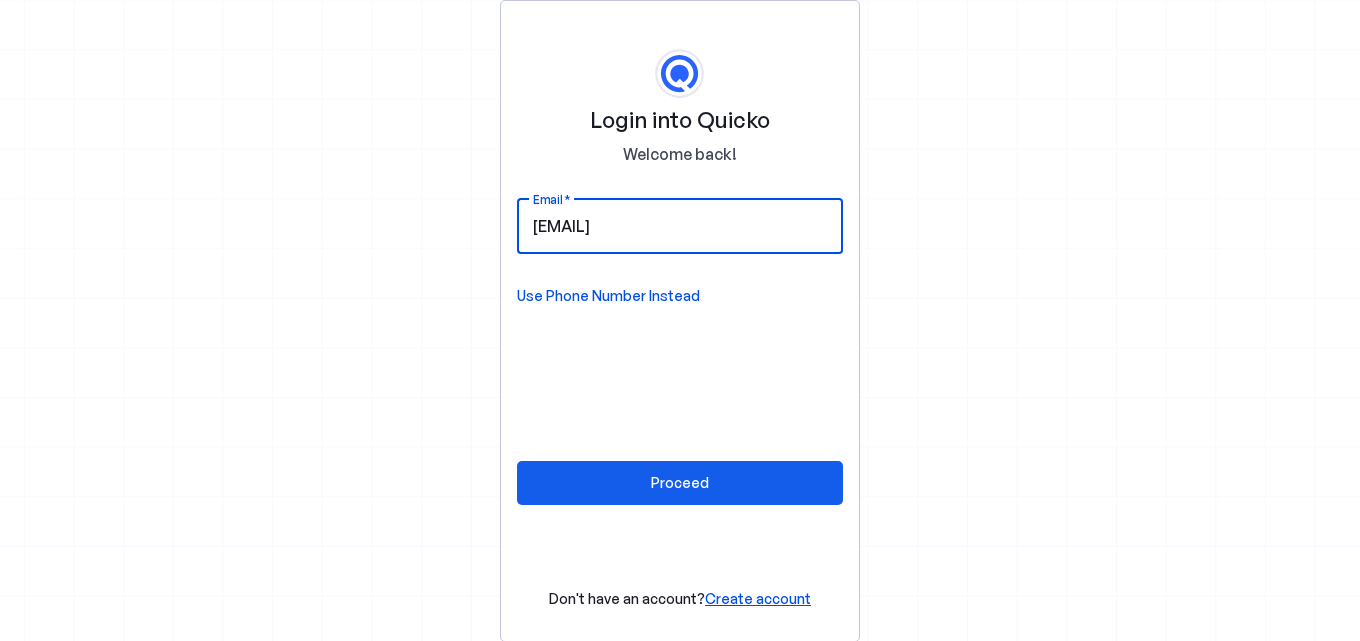 type on "raybhan.ughade140@gmail.com" 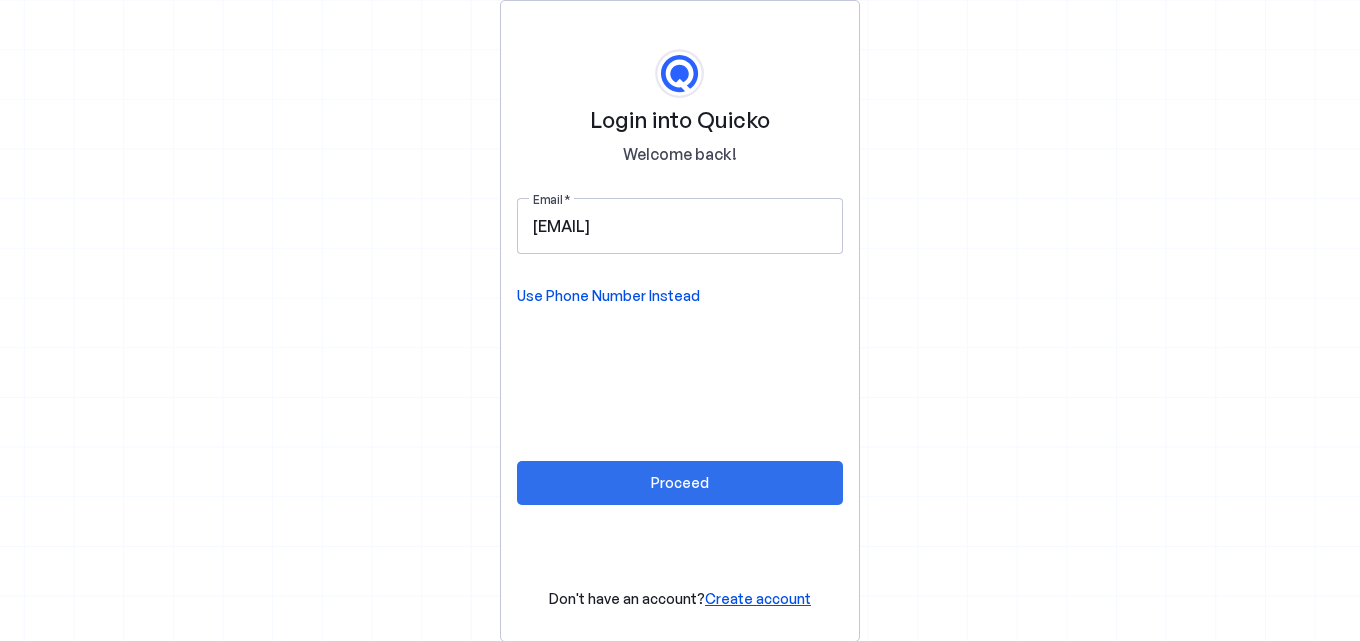 click at bounding box center [680, 483] 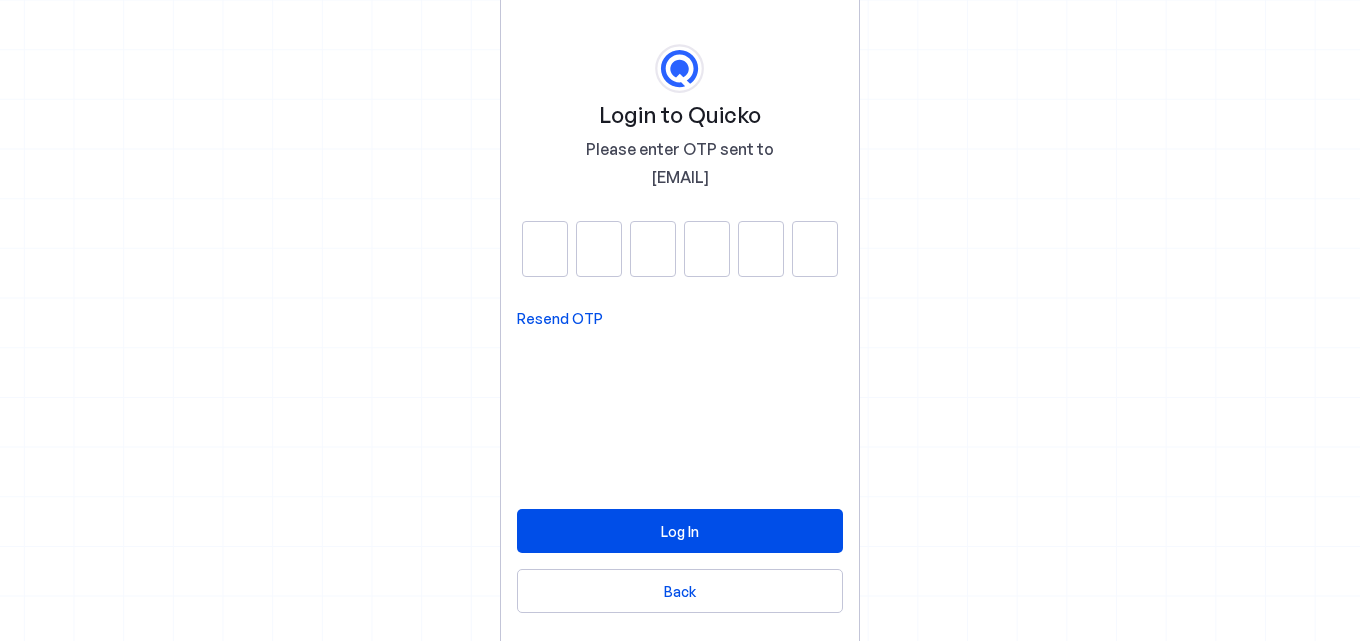click at bounding box center (545, 249) 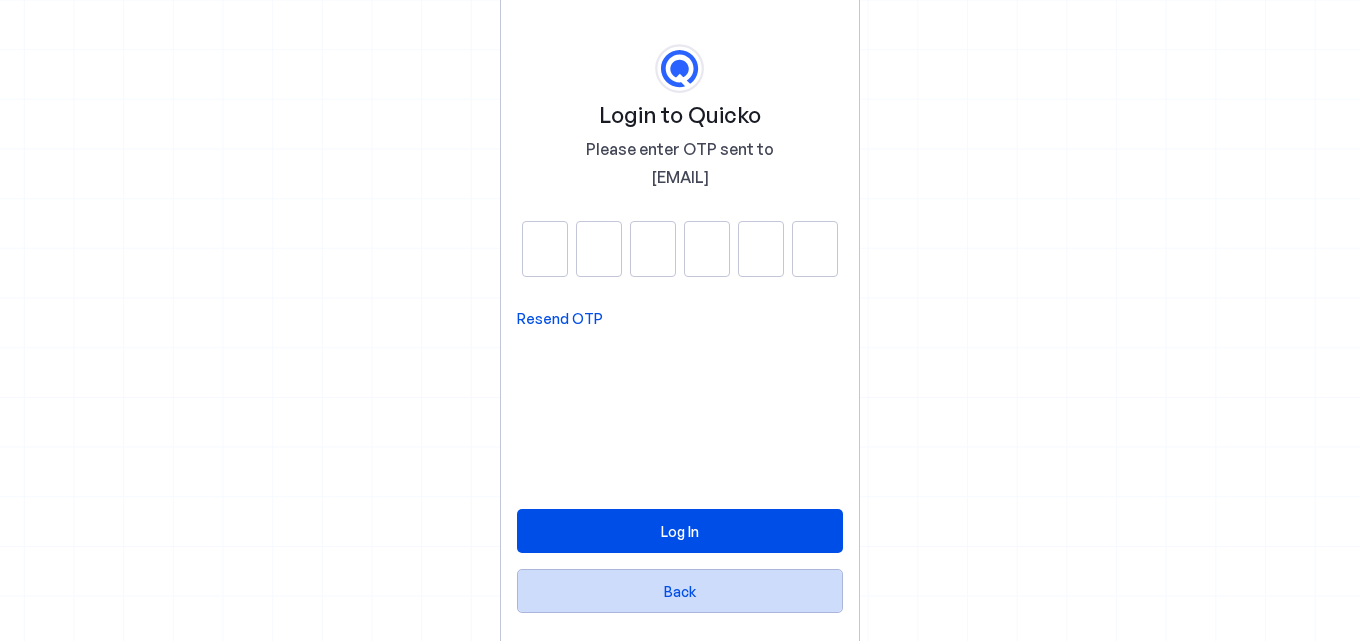 click at bounding box center [680, 591] 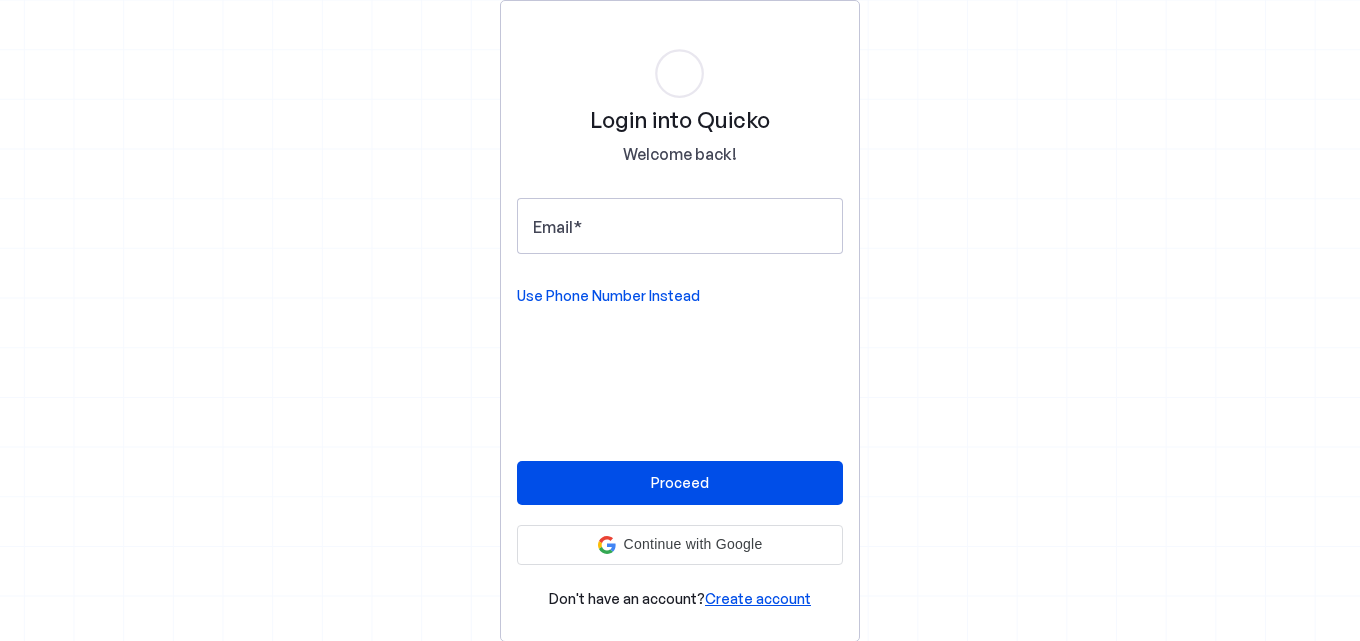 scroll, scrollTop: 0, scrollLeft: 0, axis: both 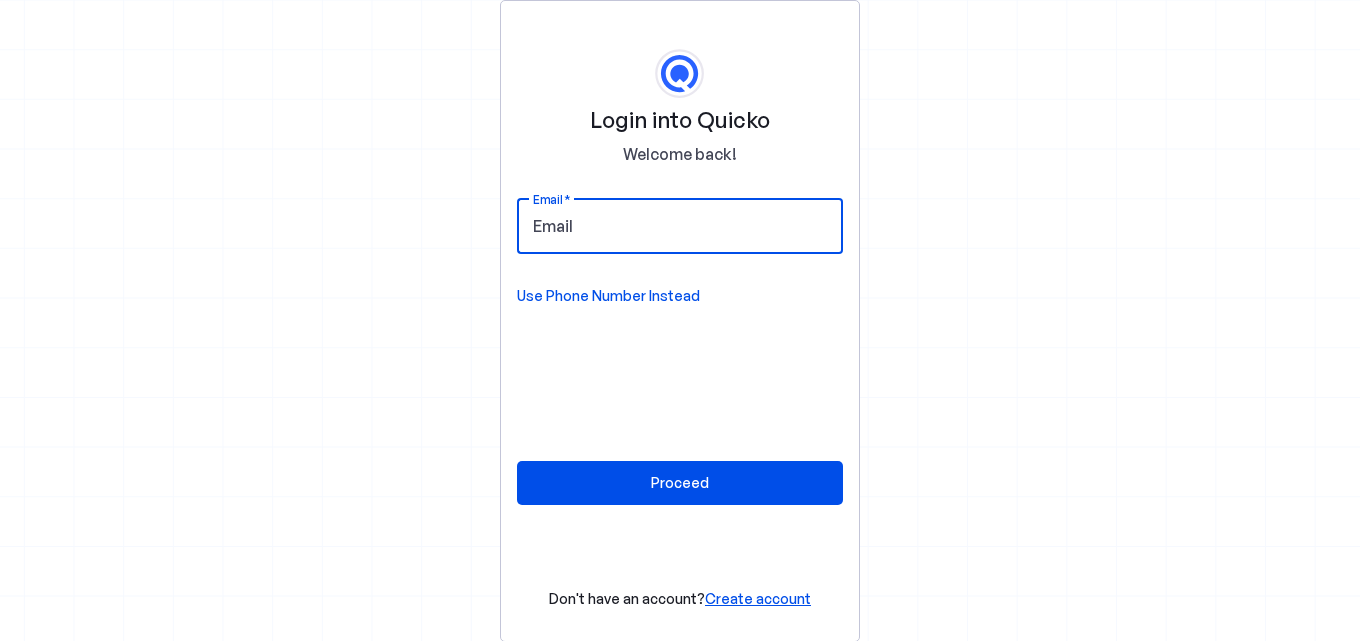 click on "Email" at bounding box center [680, 226] 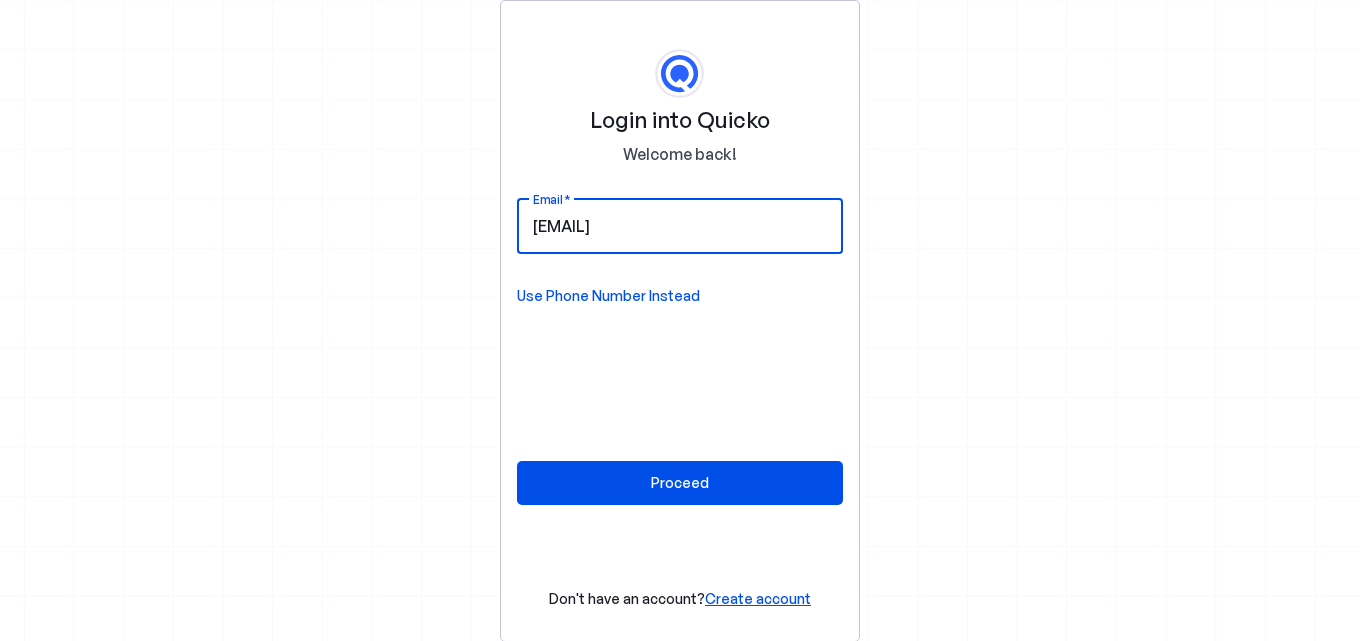 type on "raybhan.ughade140@gmail.com" 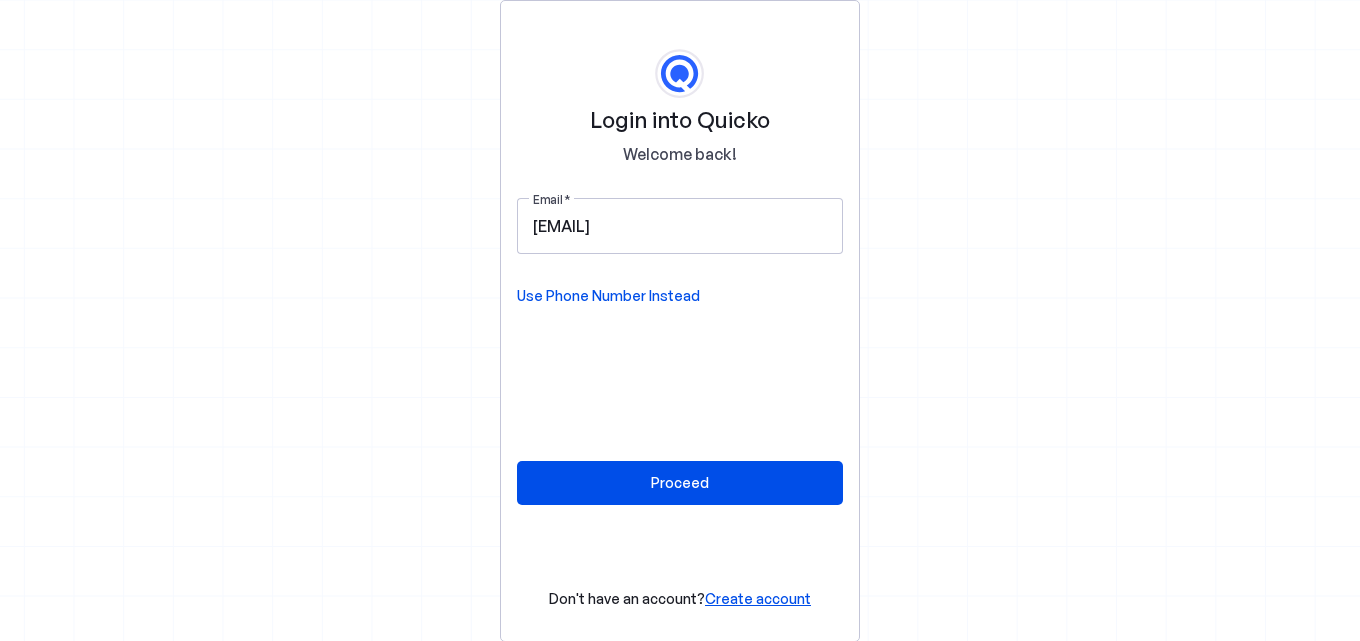type 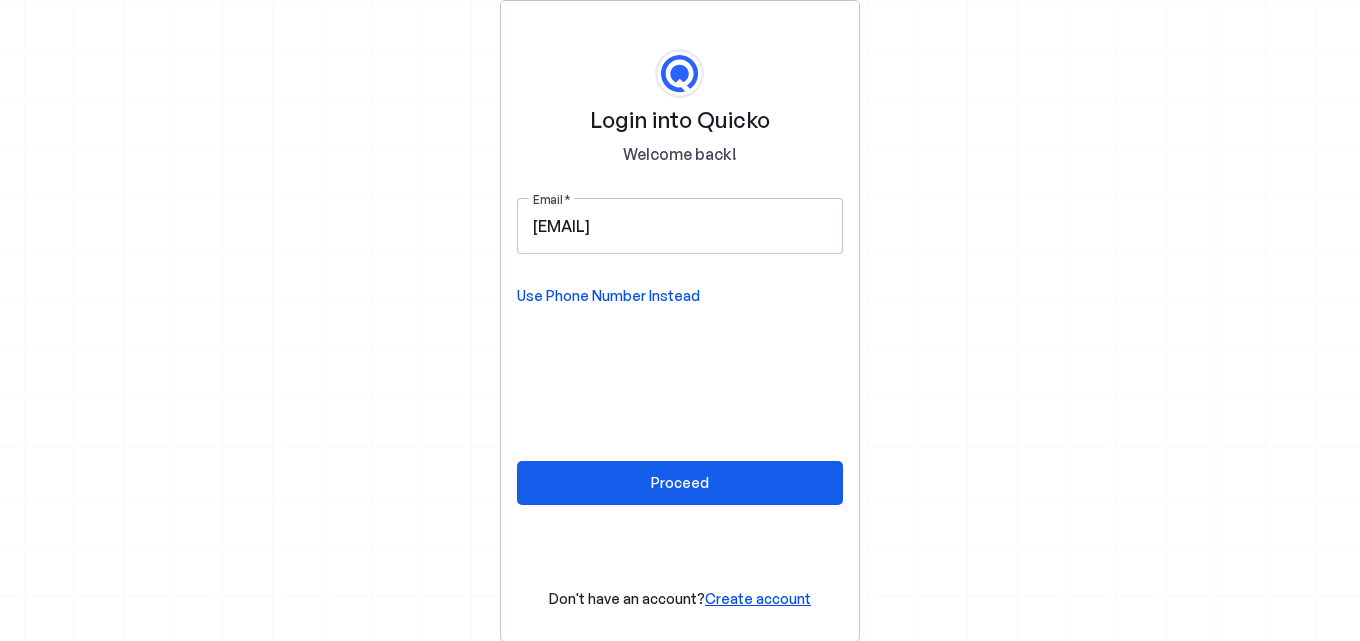 click on "Proceed" at bounding box center [680, 482] 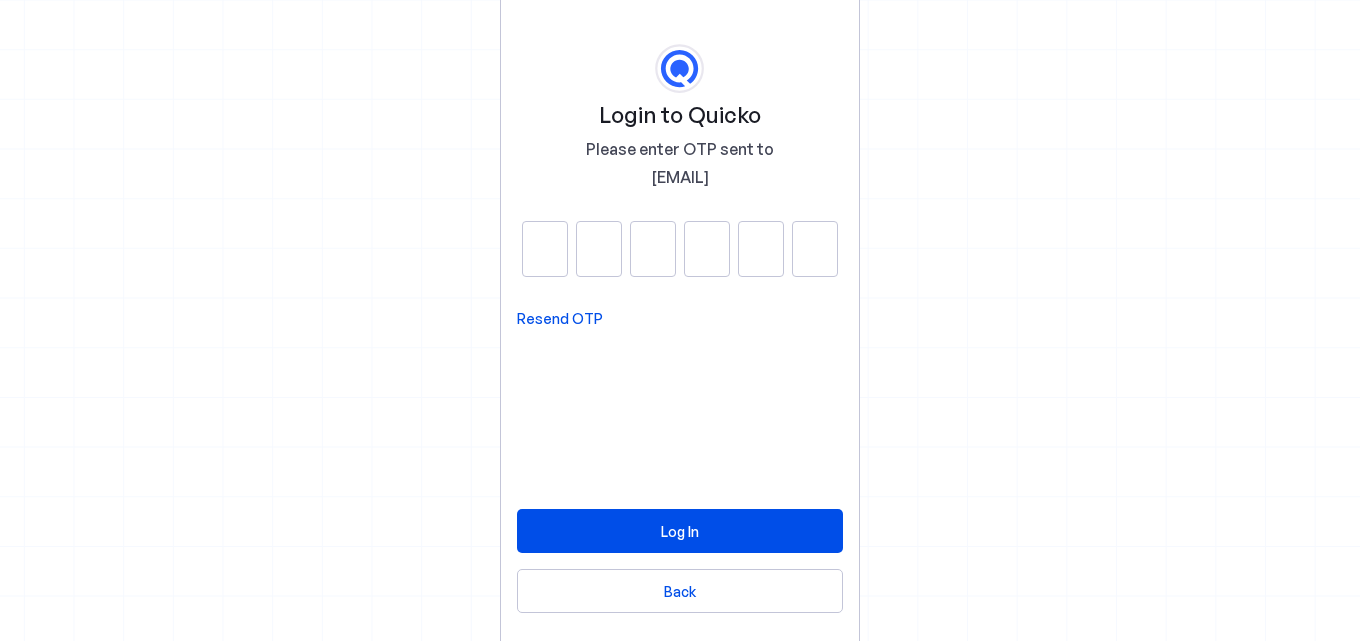 click at bounding box center (545, 249) 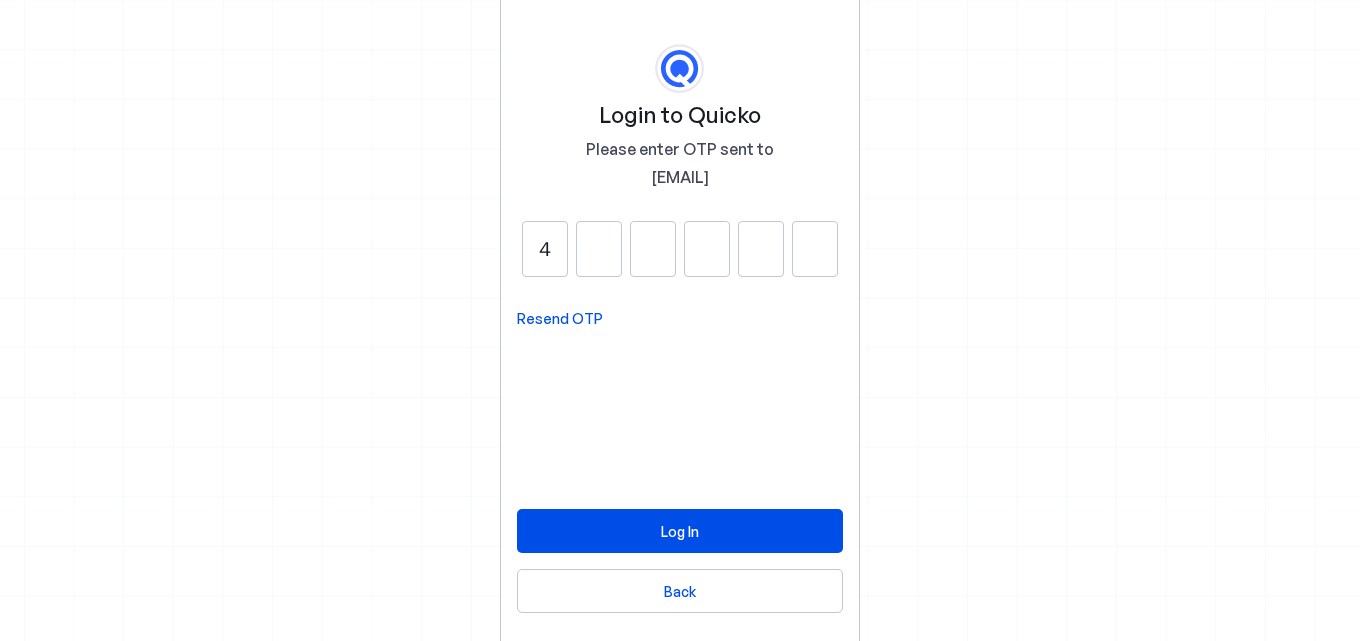 type on "4" 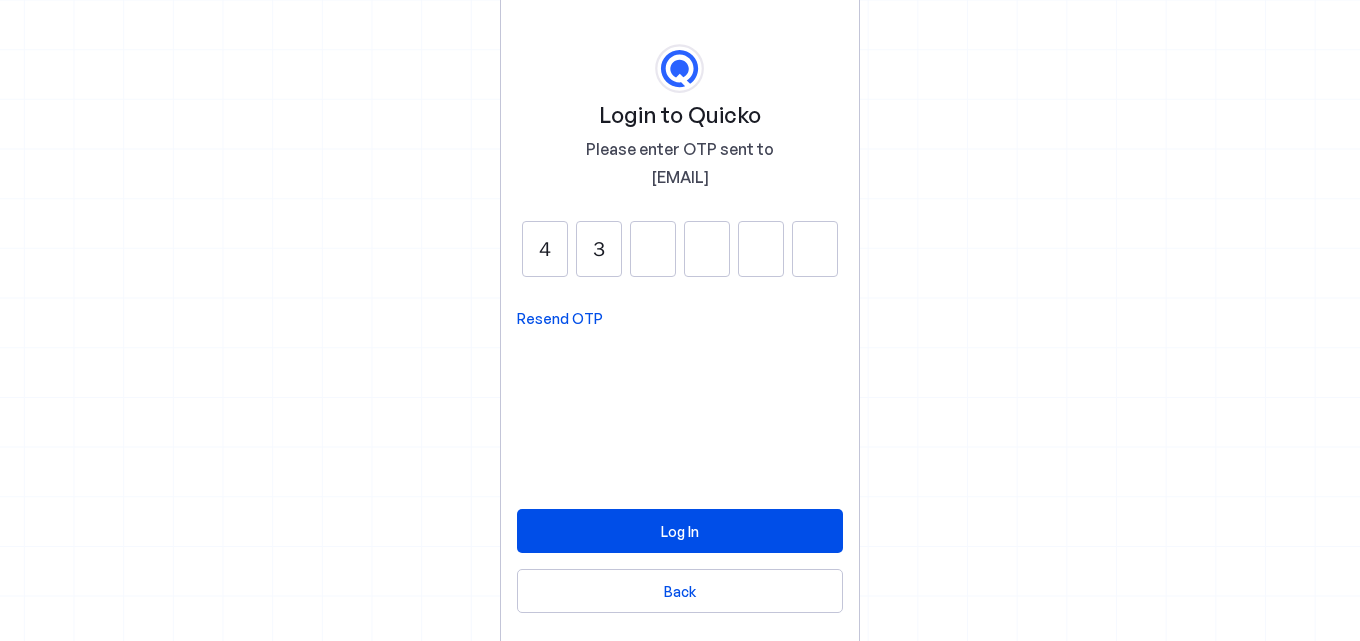 type on "3" 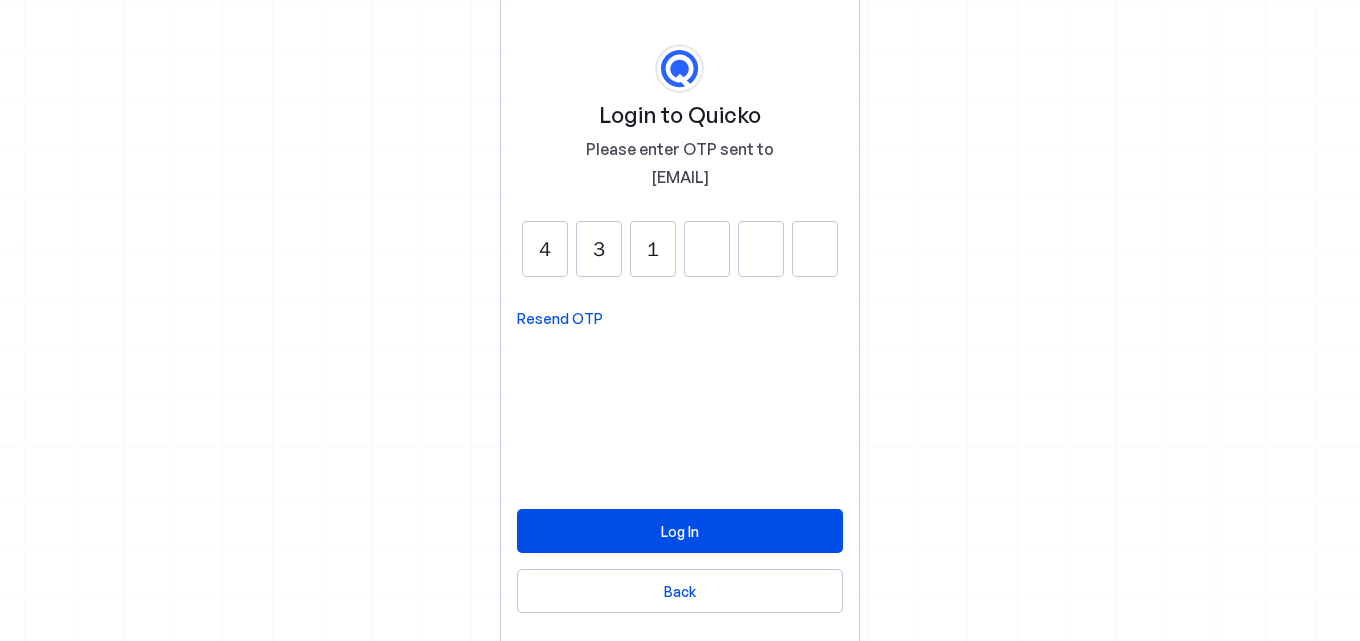 type on "1" 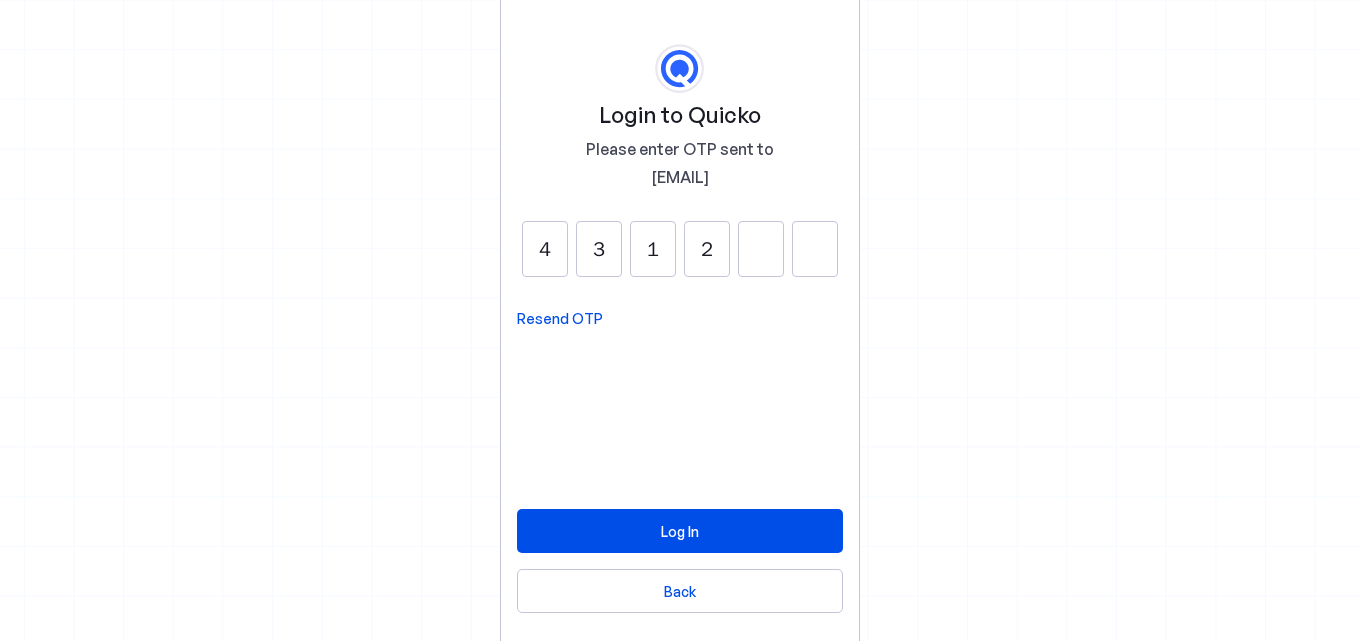 type on "2" 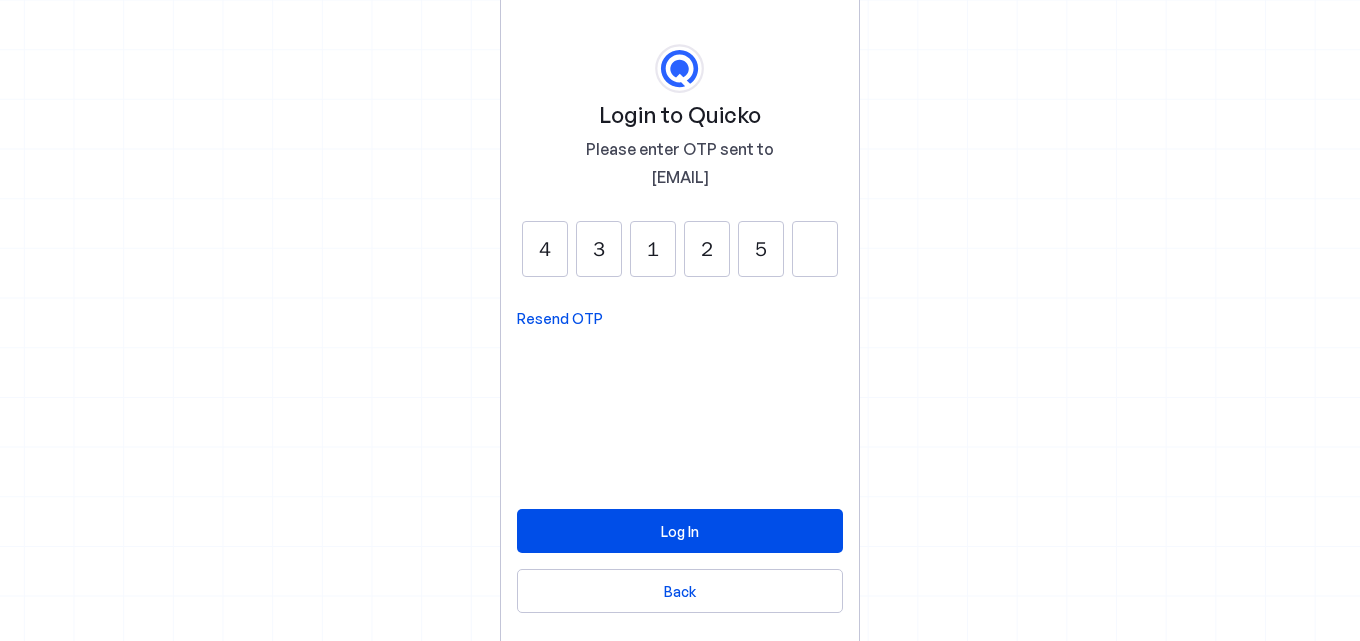 type on "5" 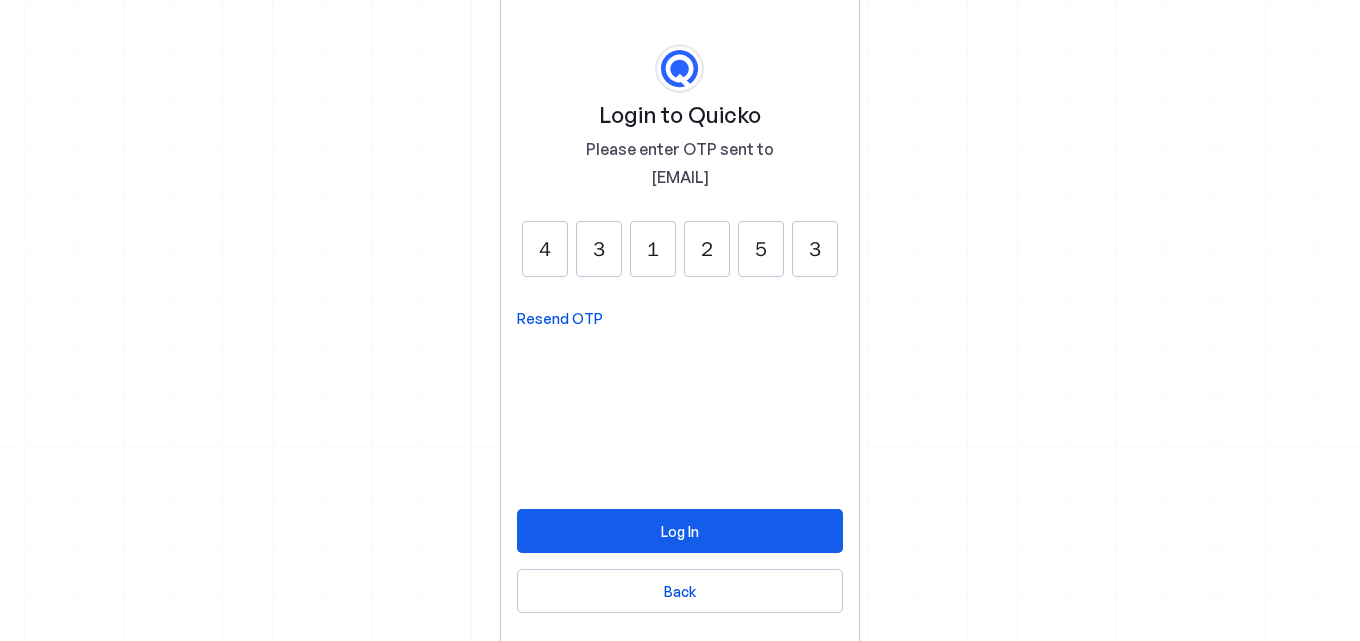 type on "3" 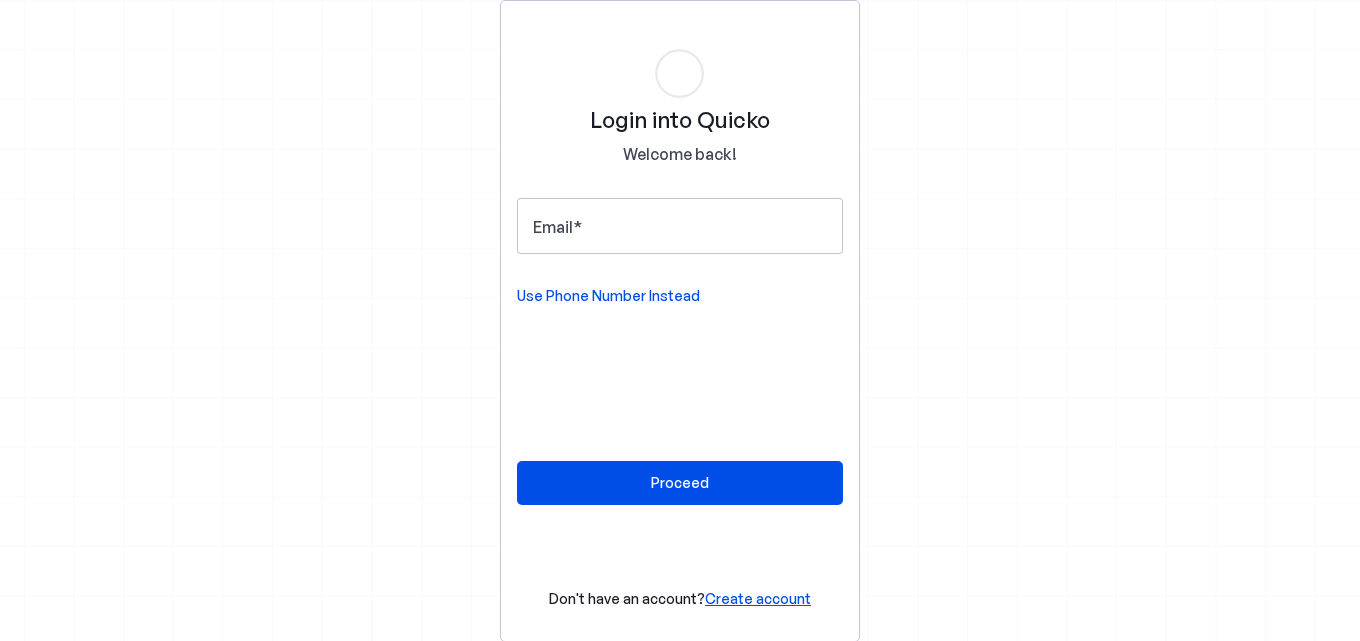 click on "Use Phone Number Instead" at bounding box center [608, 296] 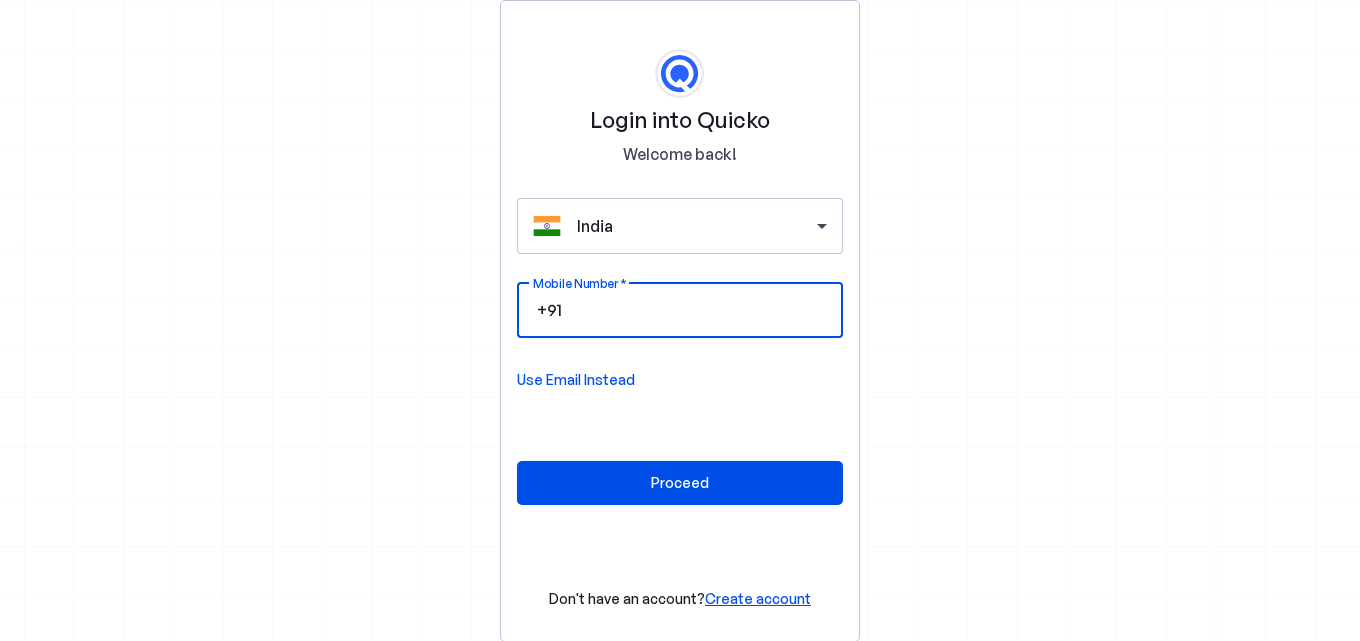 click on "Mobile Number" at bounding box center [696, 310] 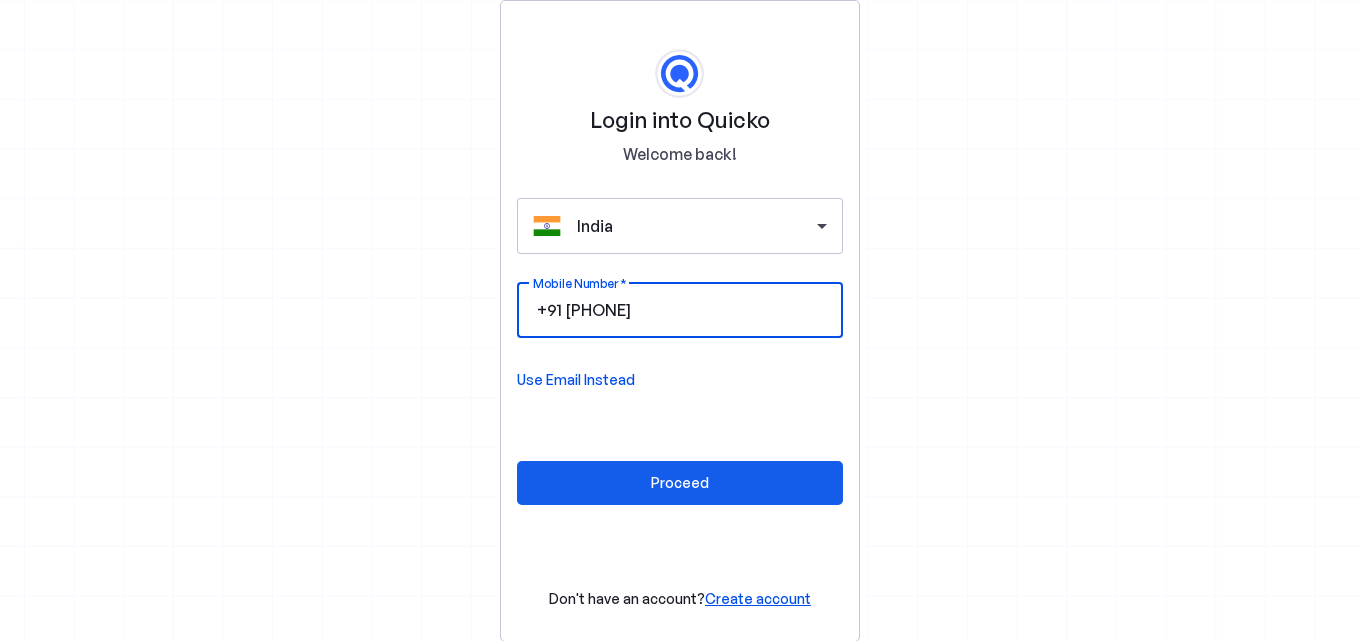 type on "7020766144" 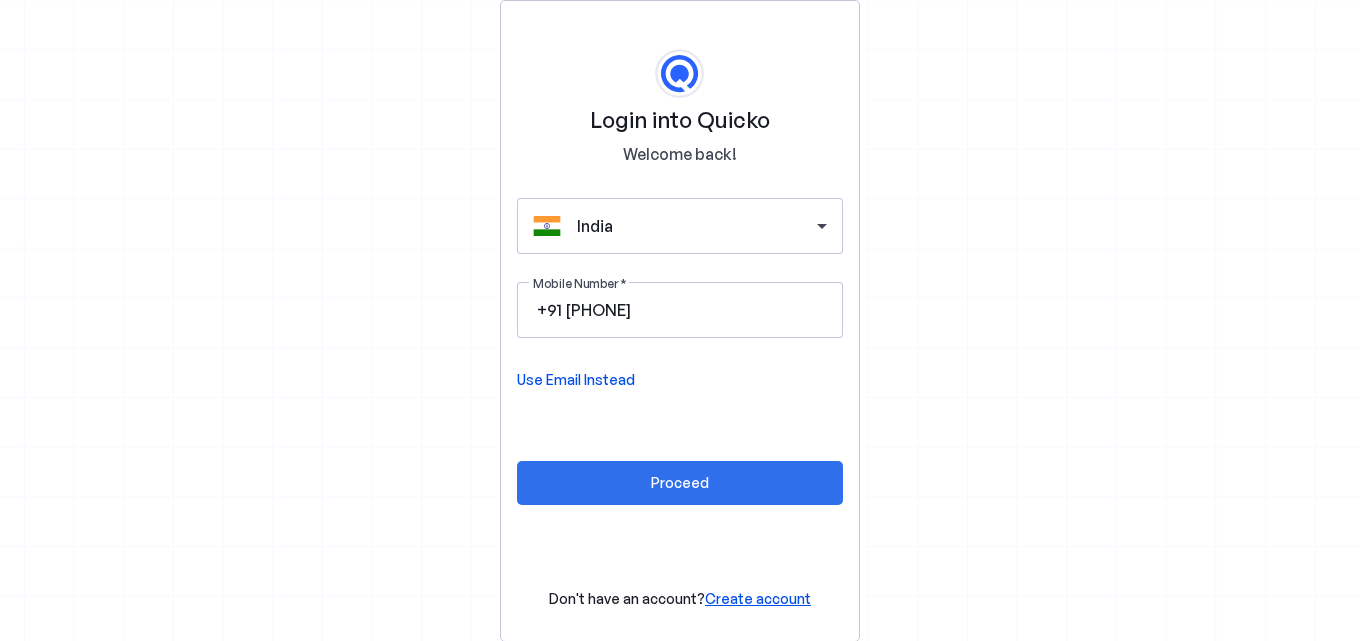 click at bounding box center [680, 483] 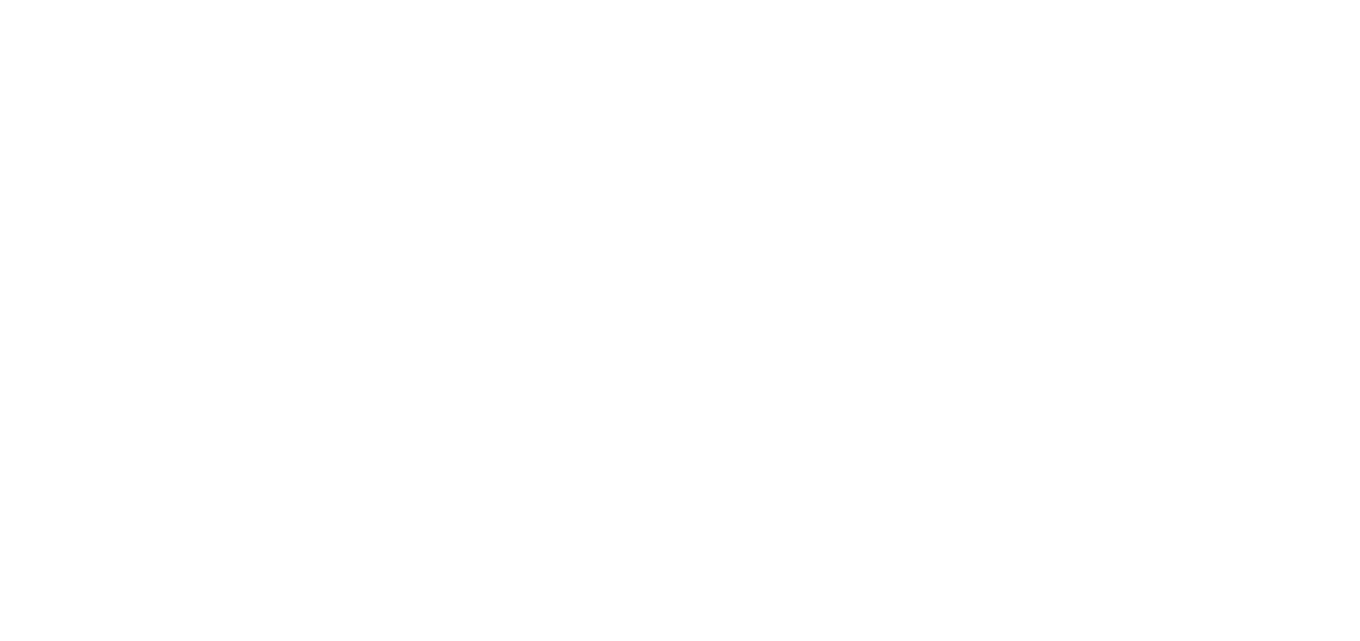 scroll, scrollTop: 0, scrollLeft: 0, axis: both 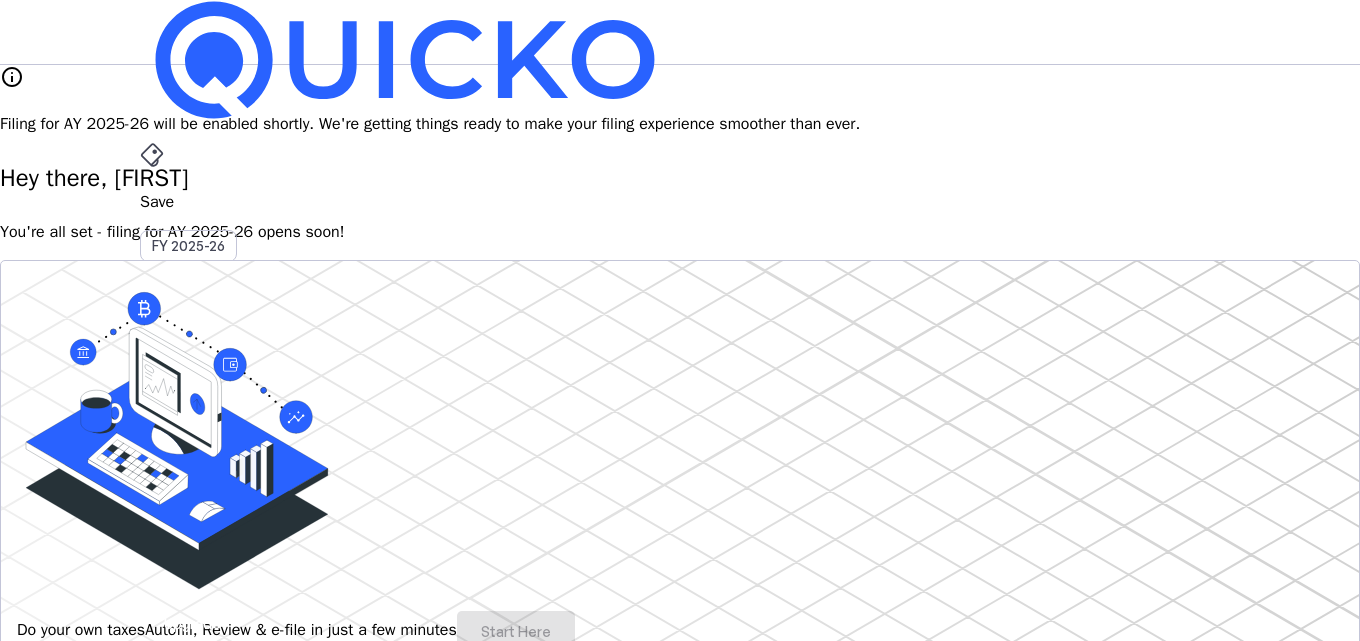 click on "File" at bounding box center (680, 408) 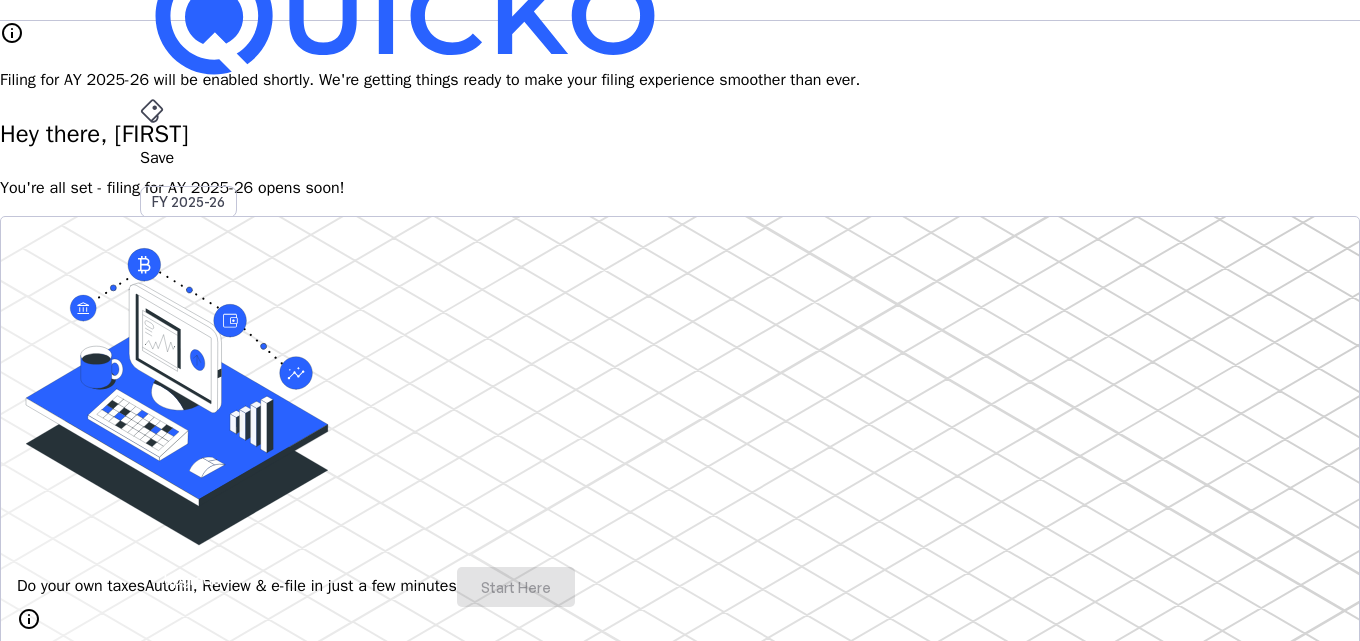 scroll, scrollTop: 0, scrollLeft: 0, axis: both 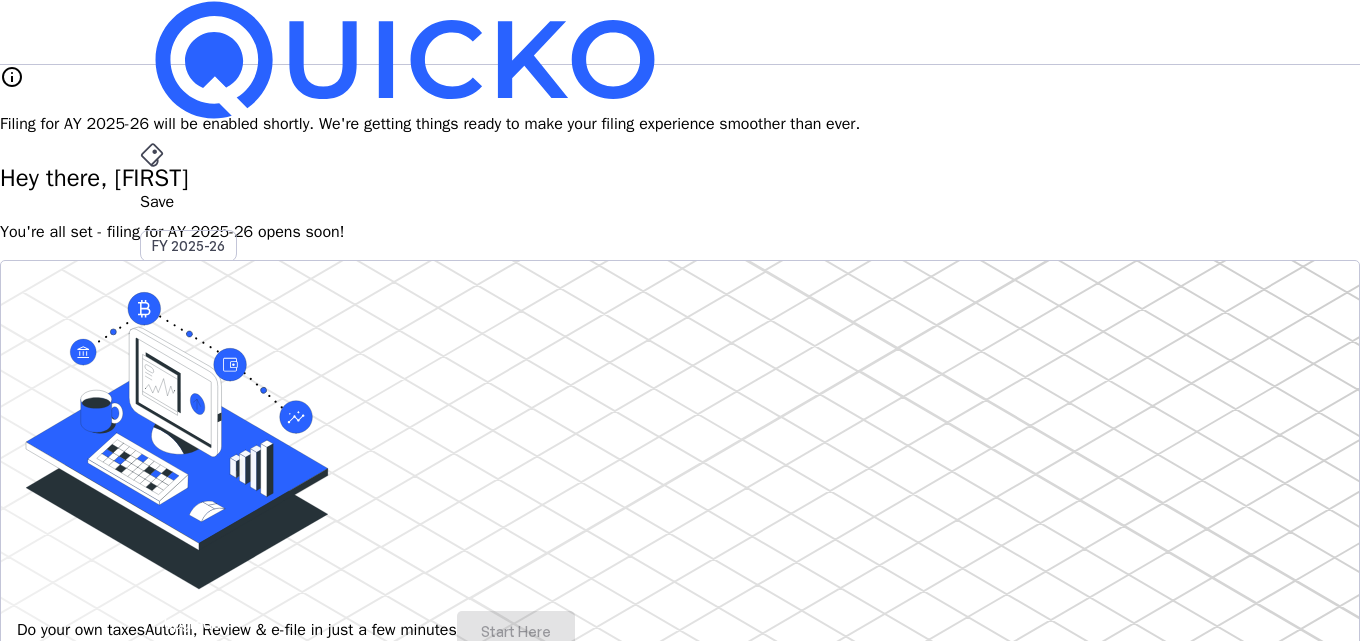 click on "arrow_drop_down" at bounding box center [152, 536] 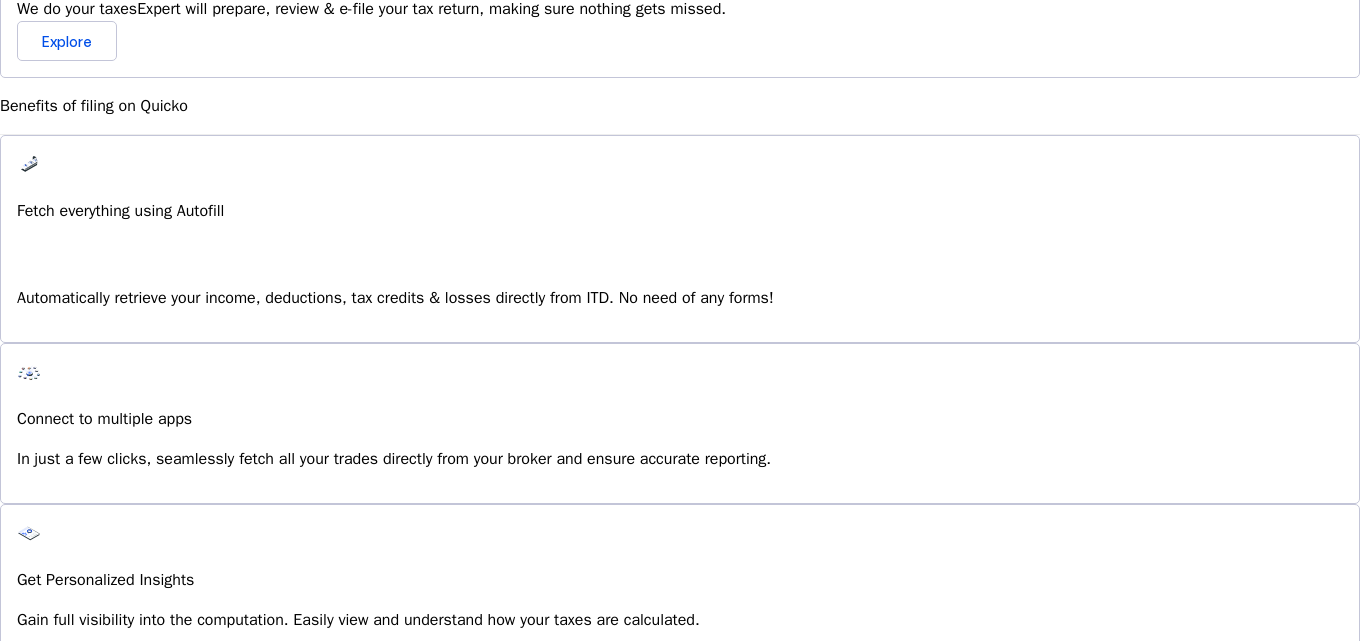 scroll, scrollTop: 1500, scrollLeft: 0, axis: vertical 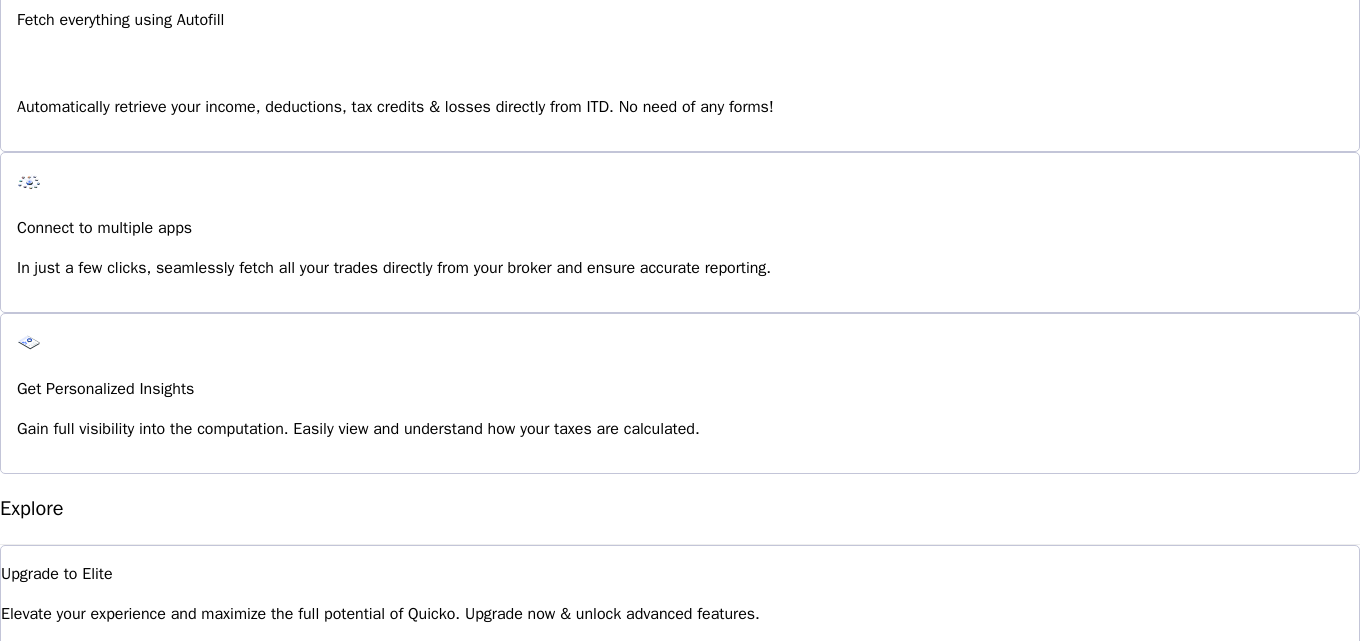 click on "File ITR-U" at bounding box center (680, 1067) 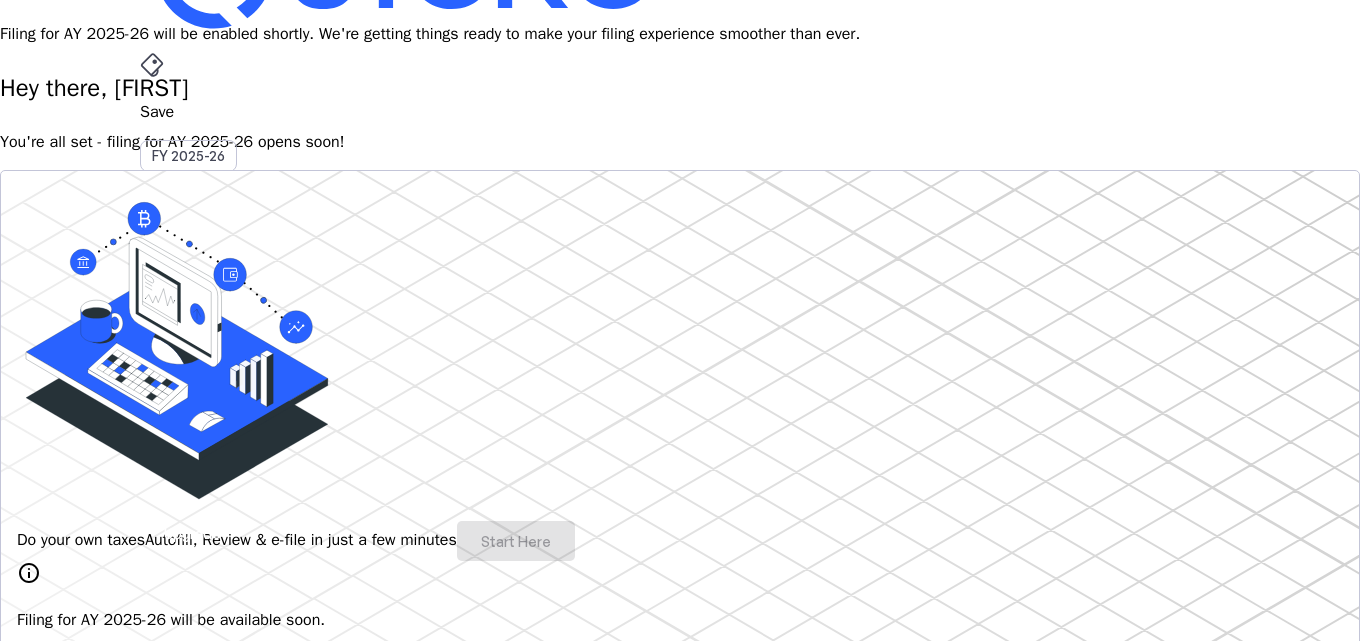 scroll, scrollTop: 0, scrollLeft: 0, axis: both 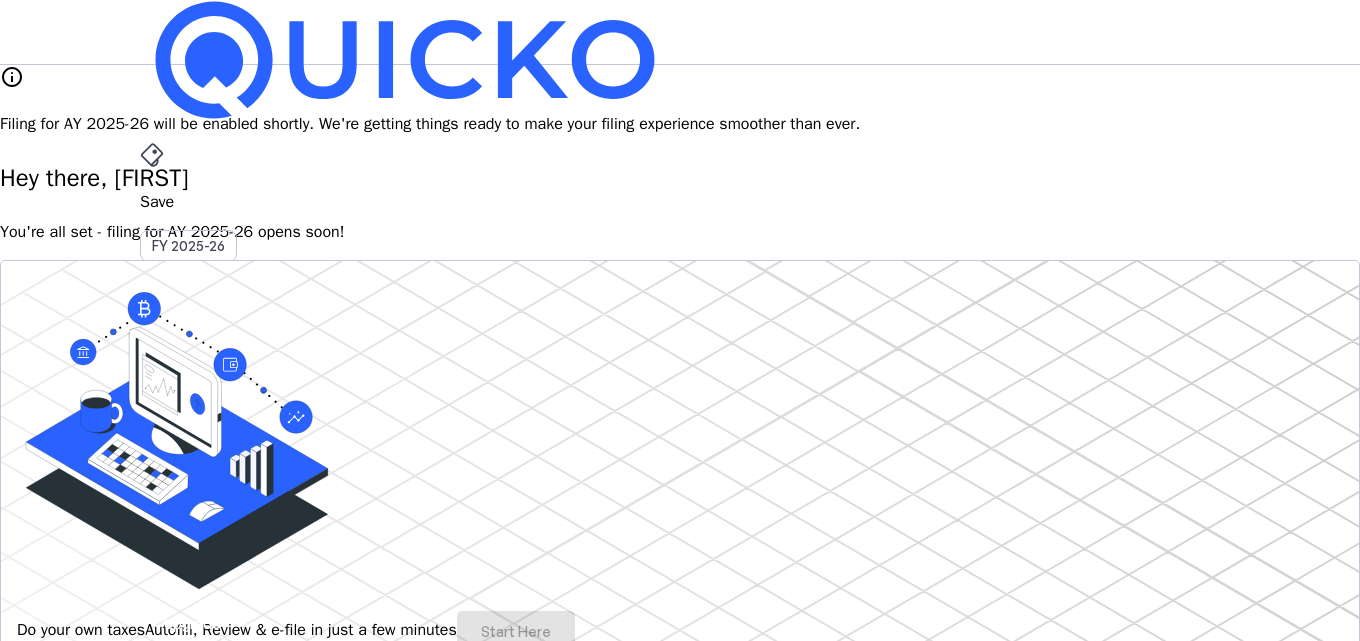 click on "arrow_drop_down" at bounding box center [152, 536] 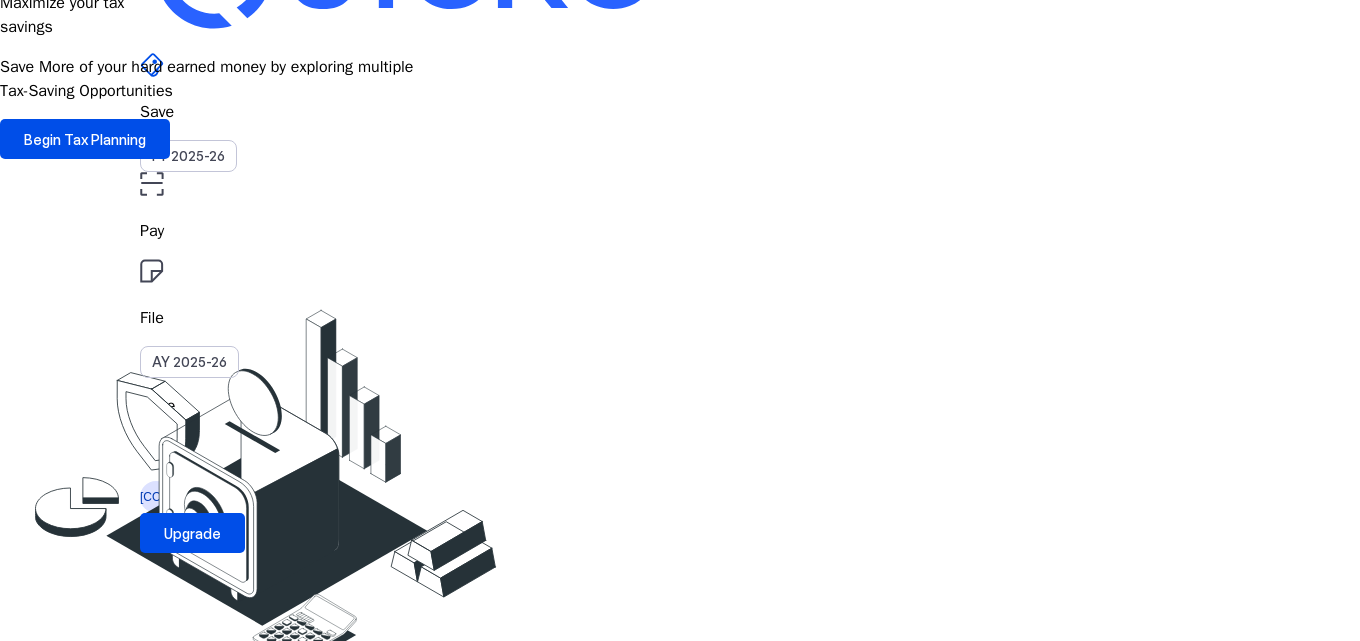 scroll, scrollTop: 0, scrollLeft: 0, axis: both 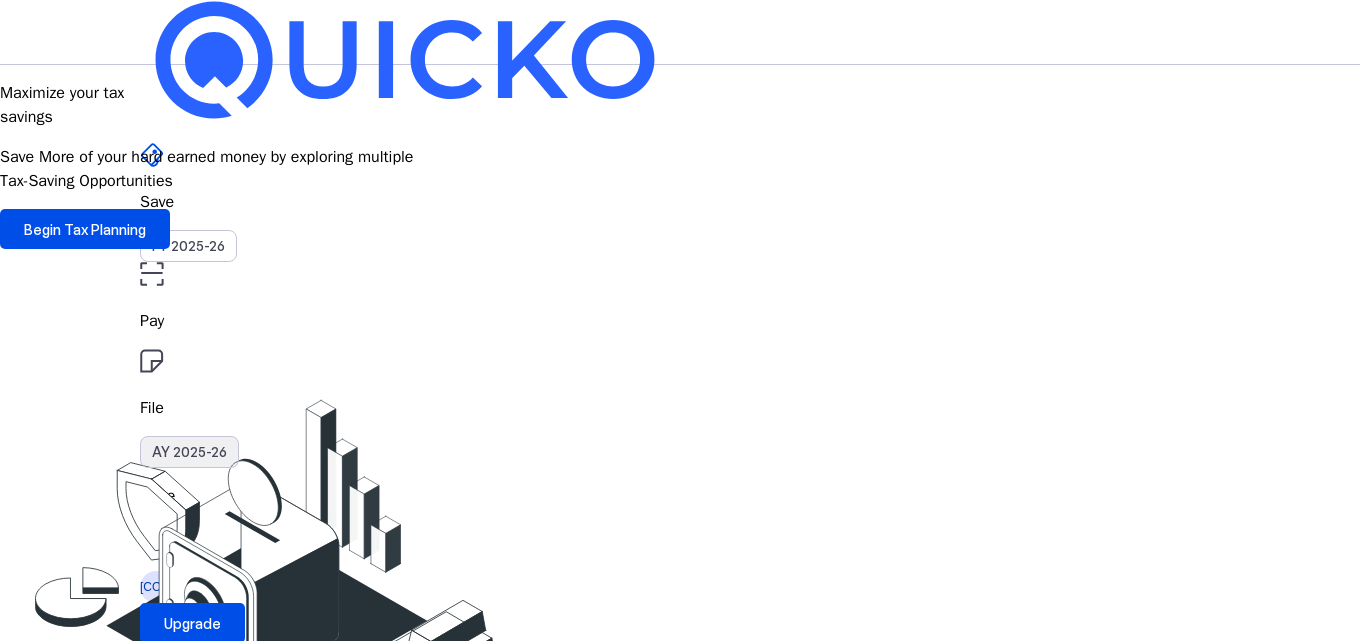 click on "AY 2025-26" at bounding box center [189, 452] 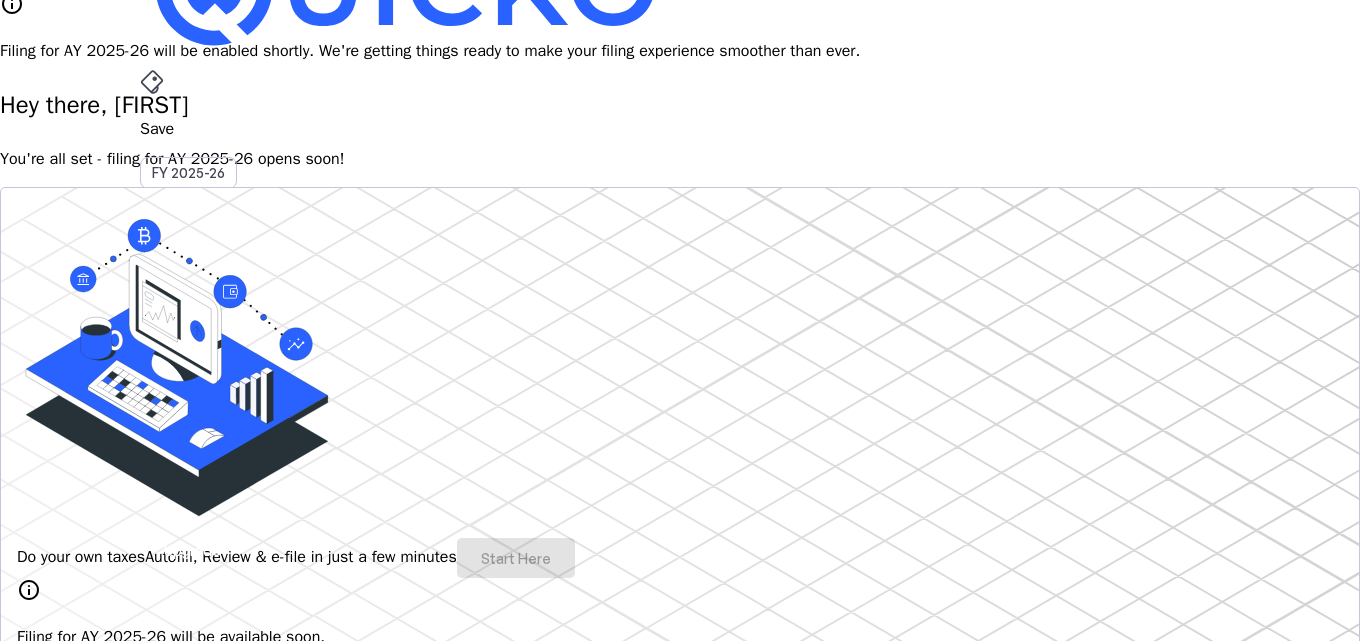 scroll, scrollTop: 0, scrollLeft: 0, axis: both 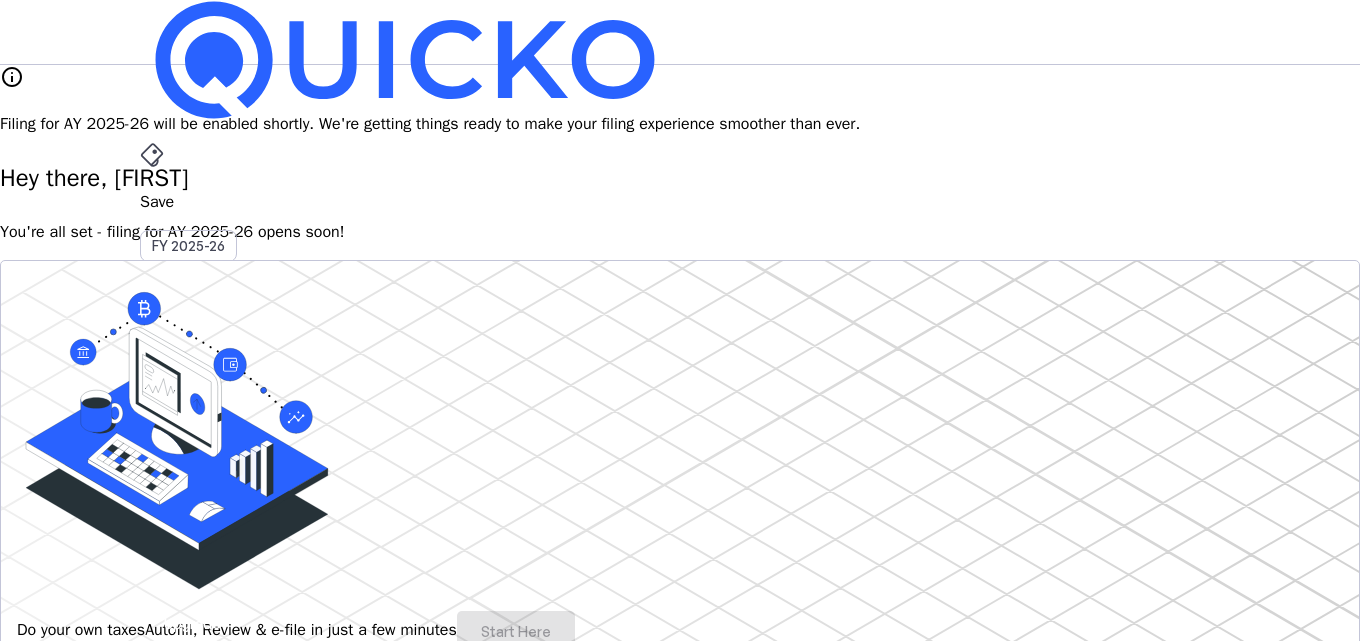 click on "More" at bounding box center [680, 496] 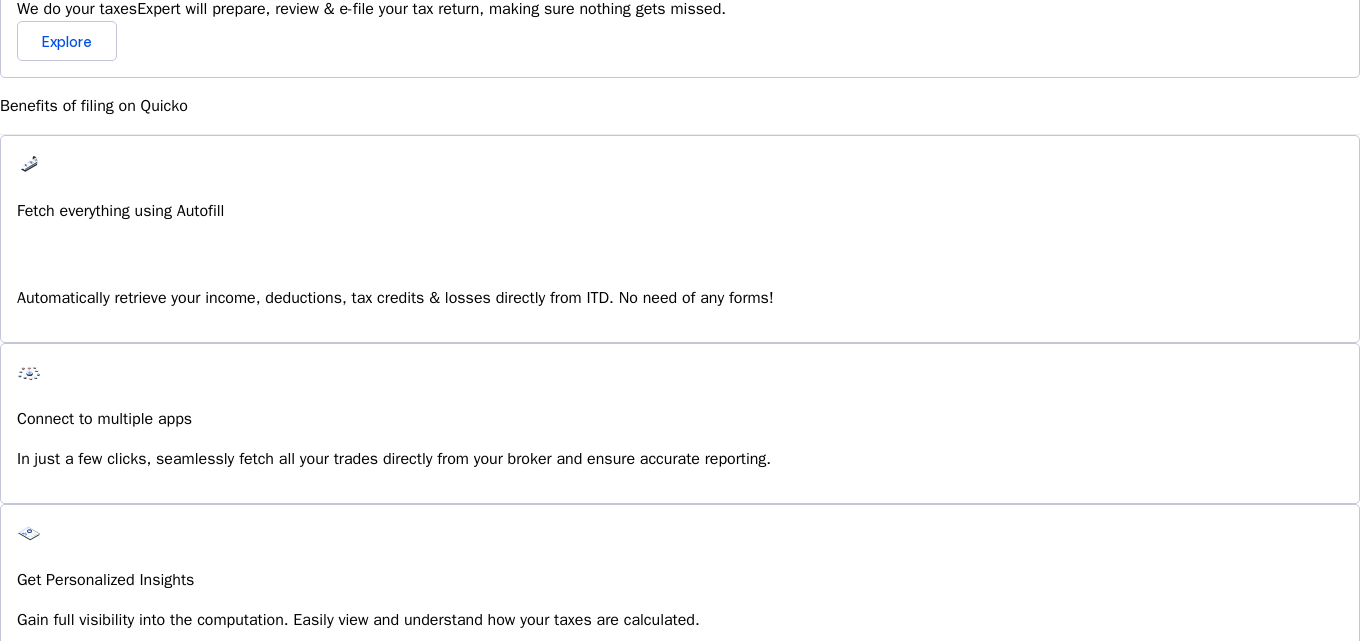 scroll, scrollTop: 1600, scrollLeft: 0, axis: vertical 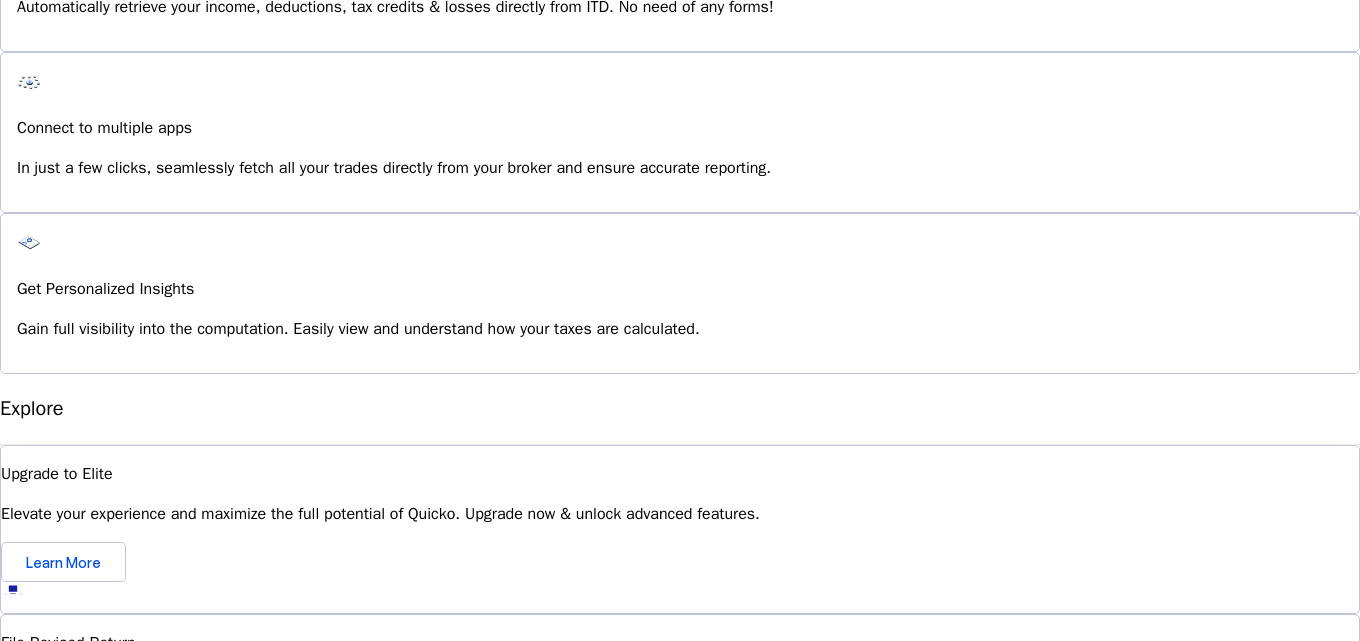 click on "Explore" at bounding box center [51, 893] 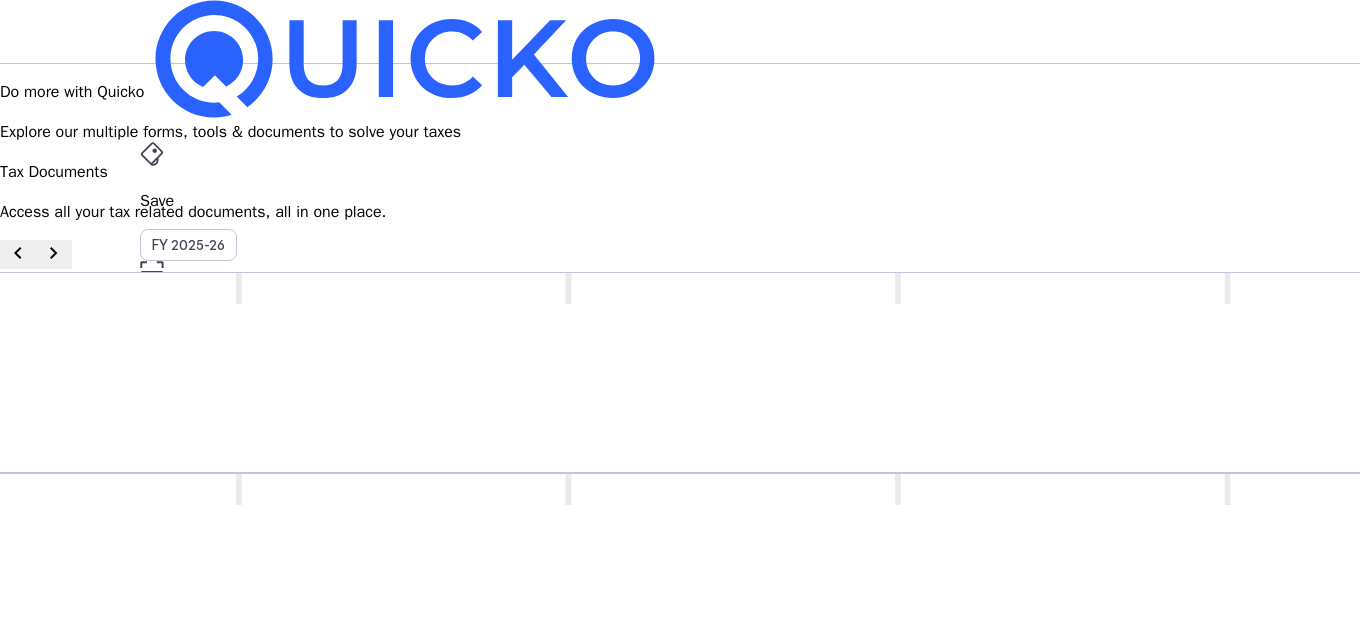 scroll, scrollTop: 0, scrollLeft: 0, axis: both 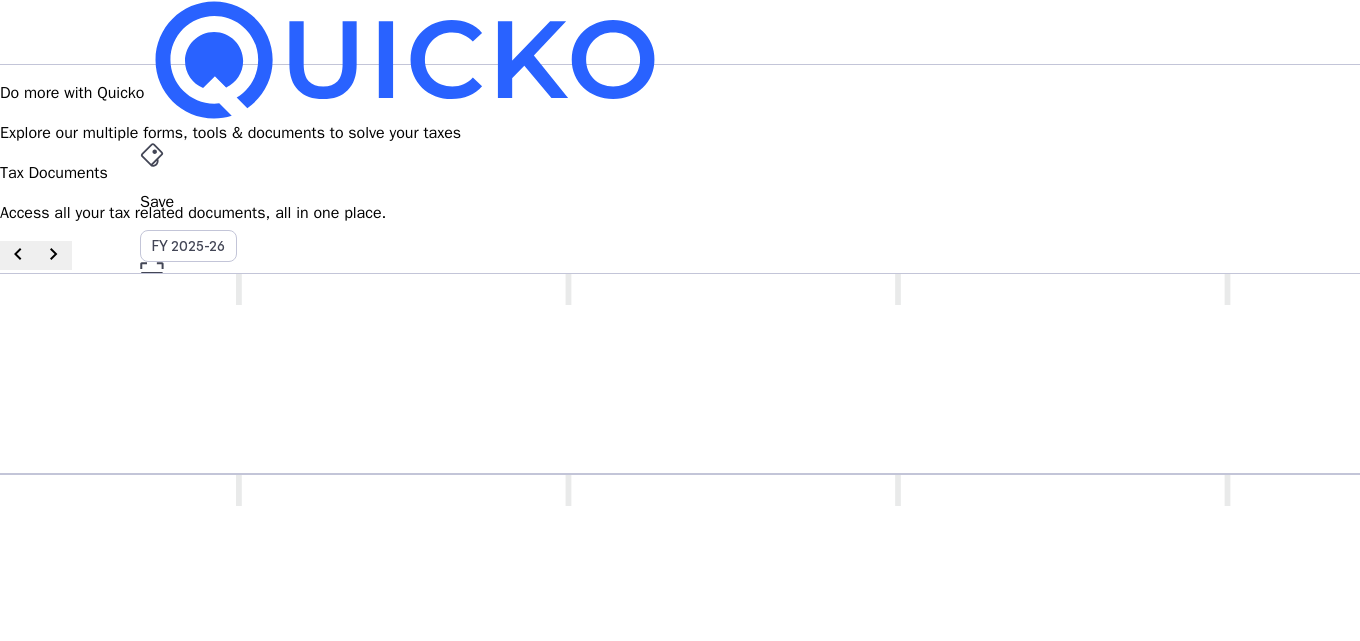 click on "Tax Documents  arrow_drop_down" at bounding box center (680, 519) 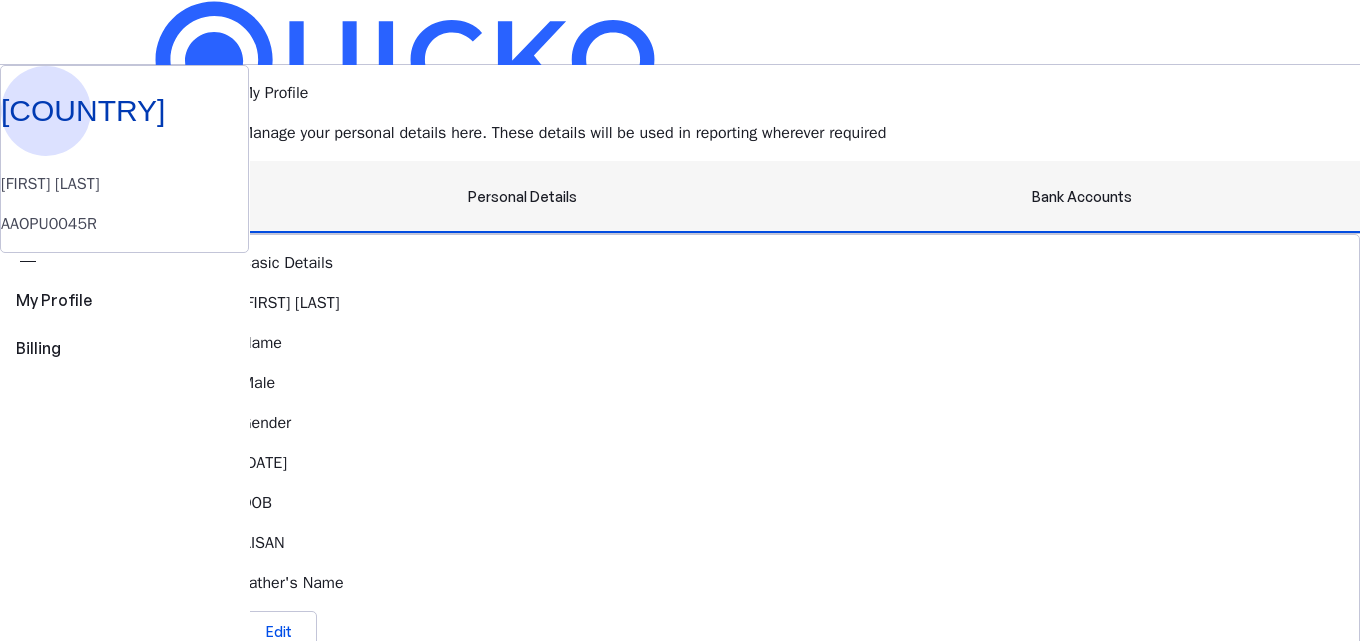 click on "Bank Accounts" at bounding box center (1082, 197) 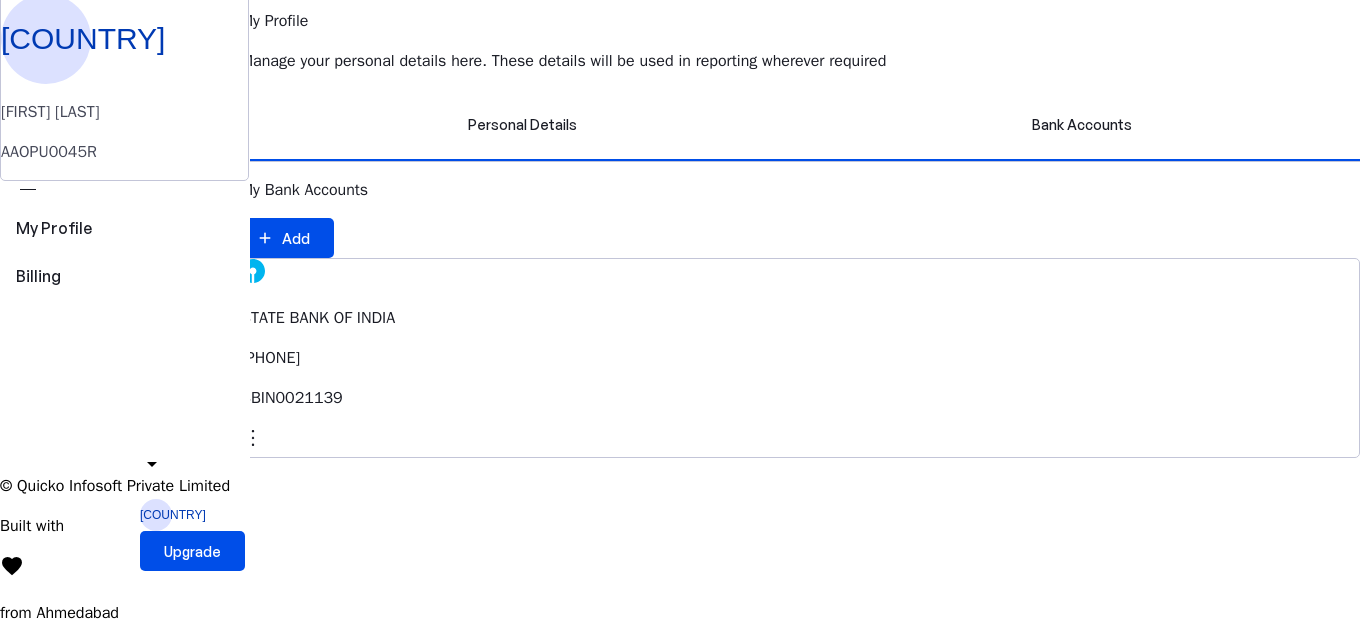 scroll, scrollTop: 61, scrollLeft: 0, axis: vertical 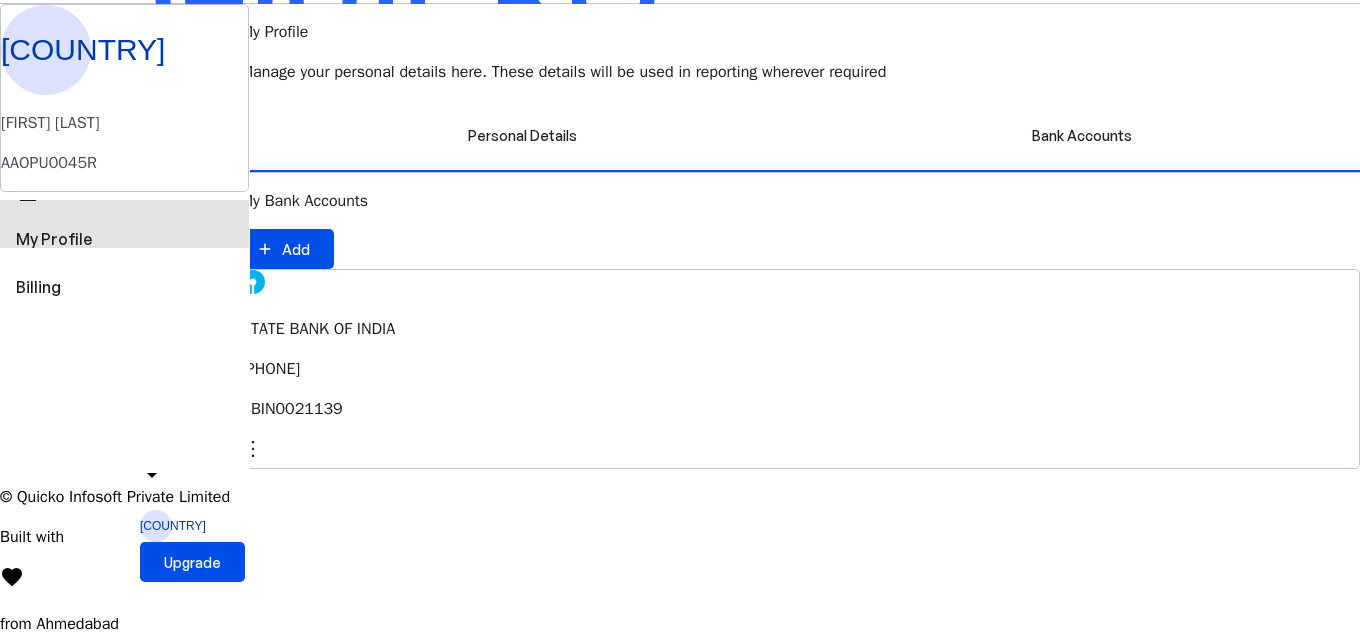 click on "My Profile" at bounding box center (124, 239) 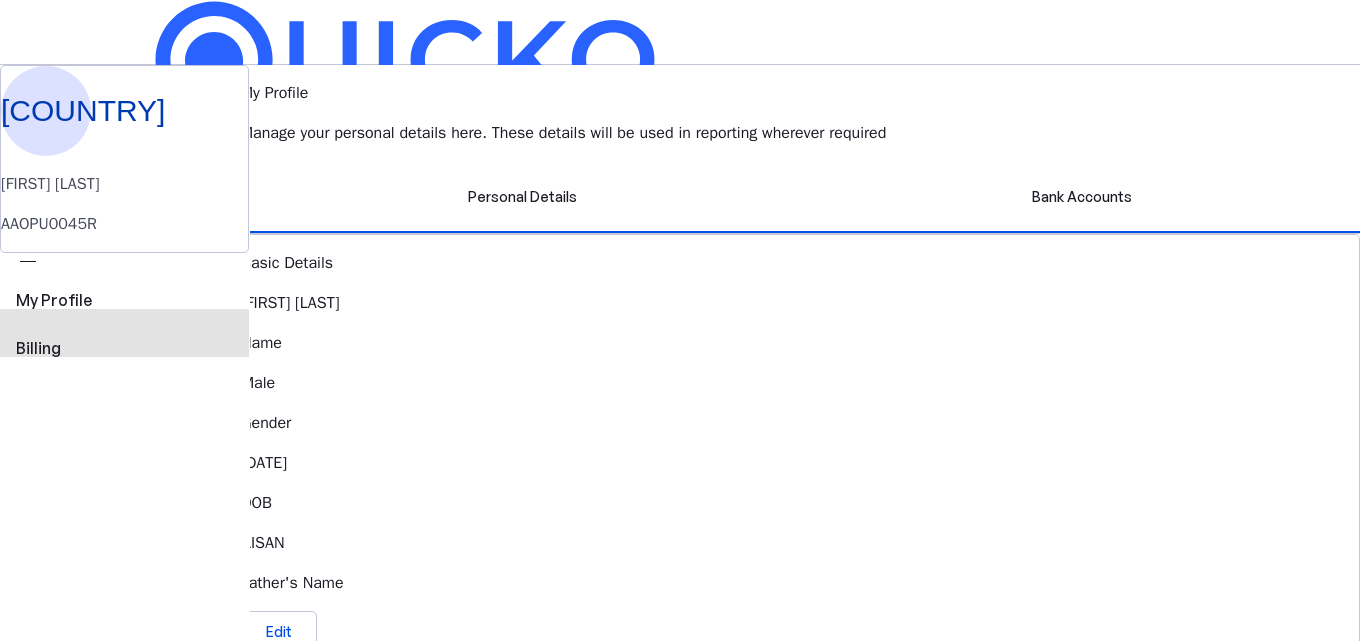 click on "Billing" at bounding box center [124, 348] 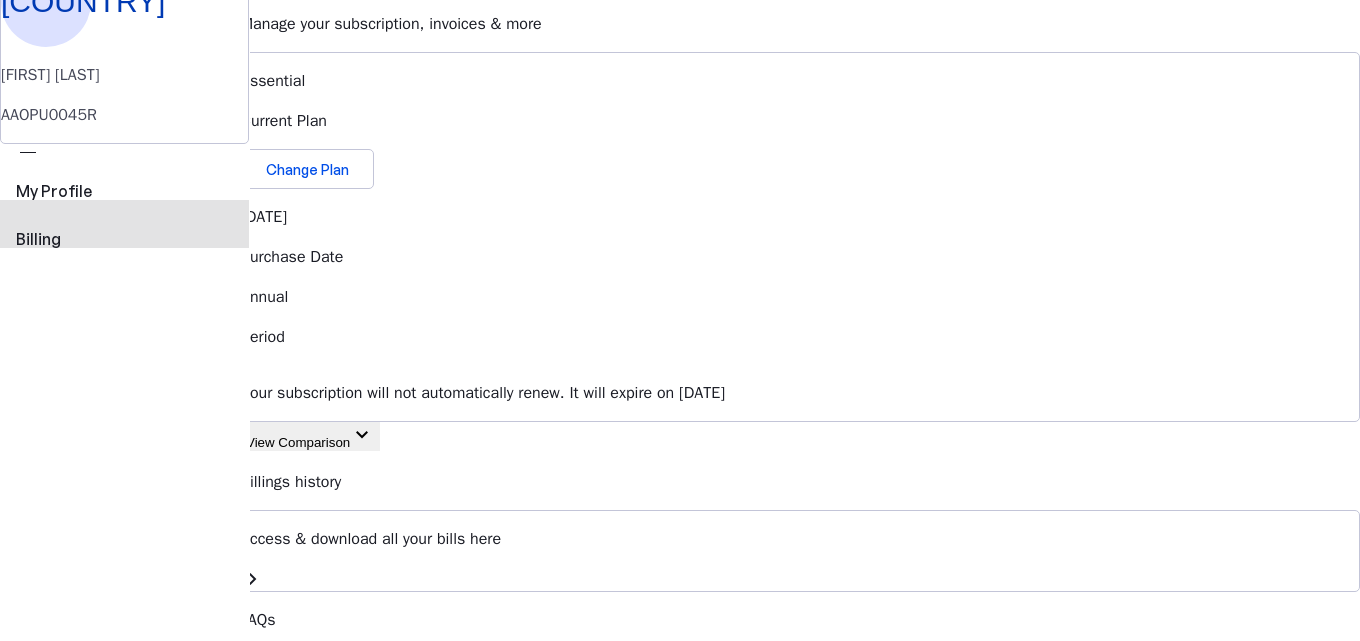 scroll, scrollTop: 0, scrollLeft: 0, axis: both 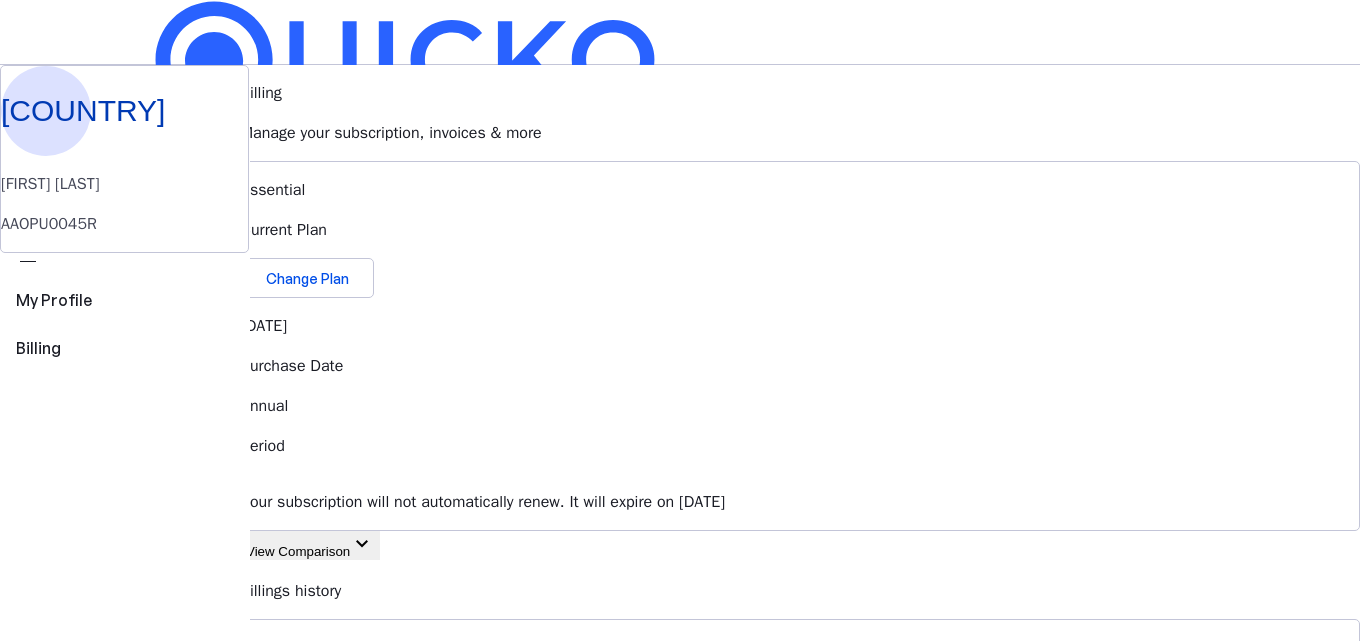 click on "File" at bounding box center (680, 202) 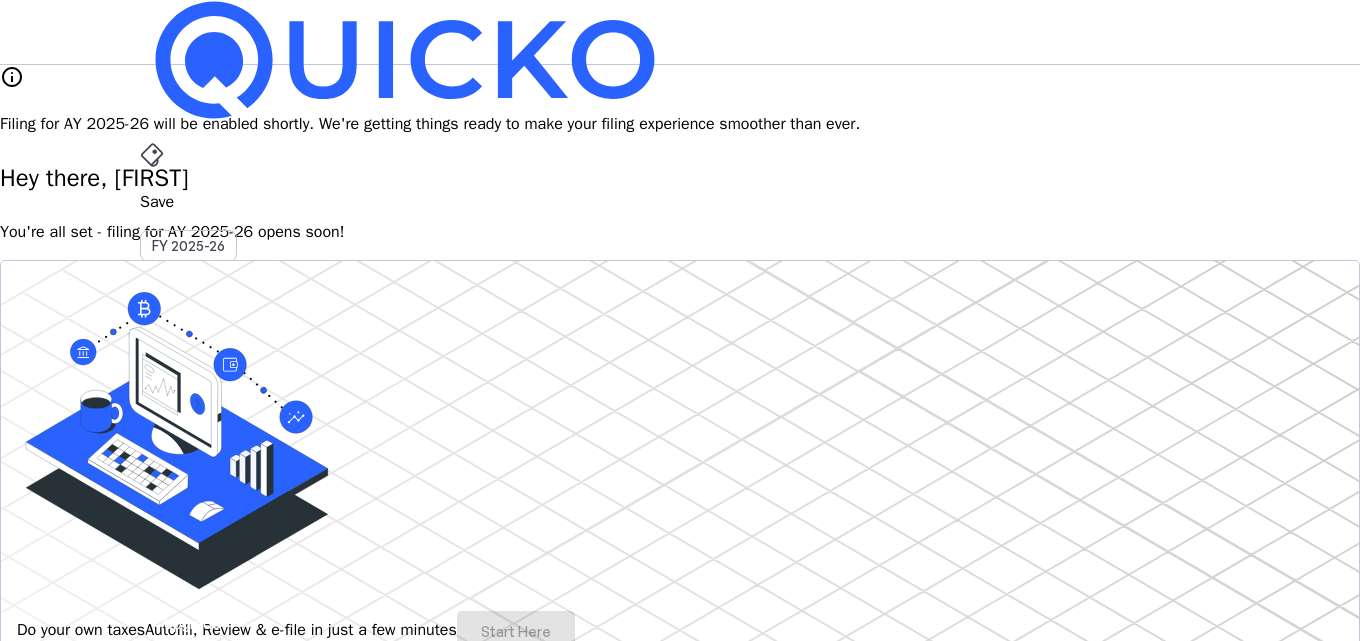 click on "AY 2025-26" at bounding box center (189, 452) 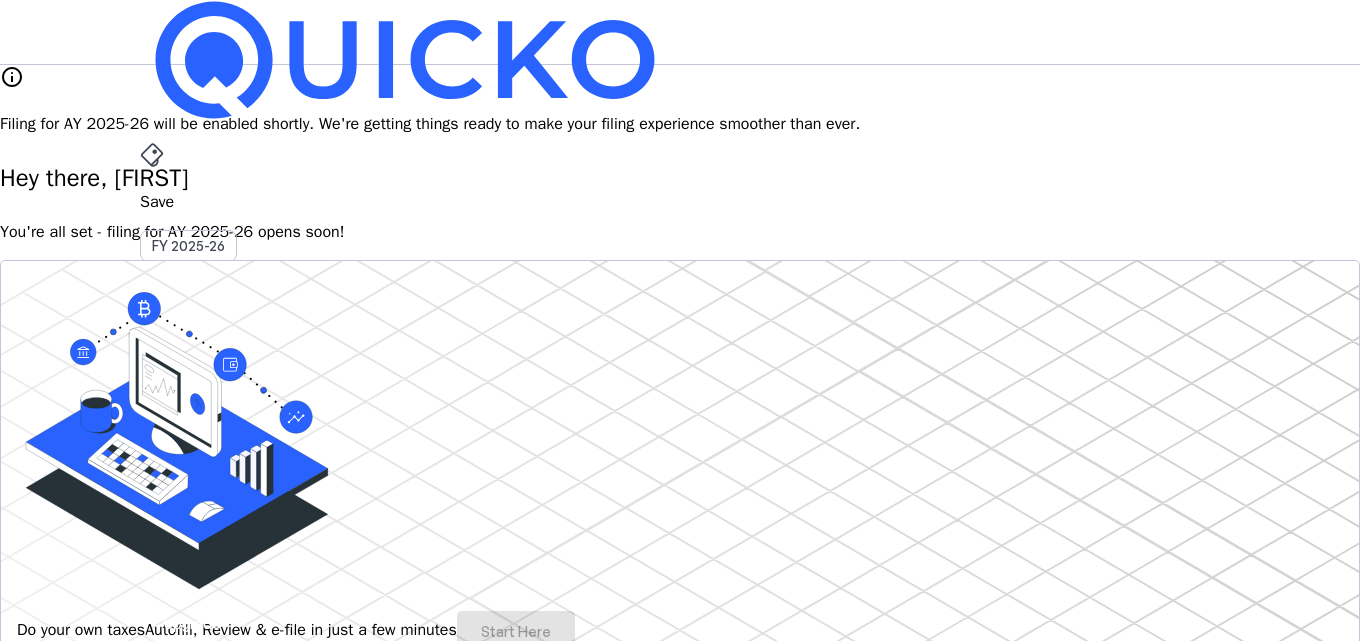 click on "AY 2025-26" at bounding box center (189, 452) 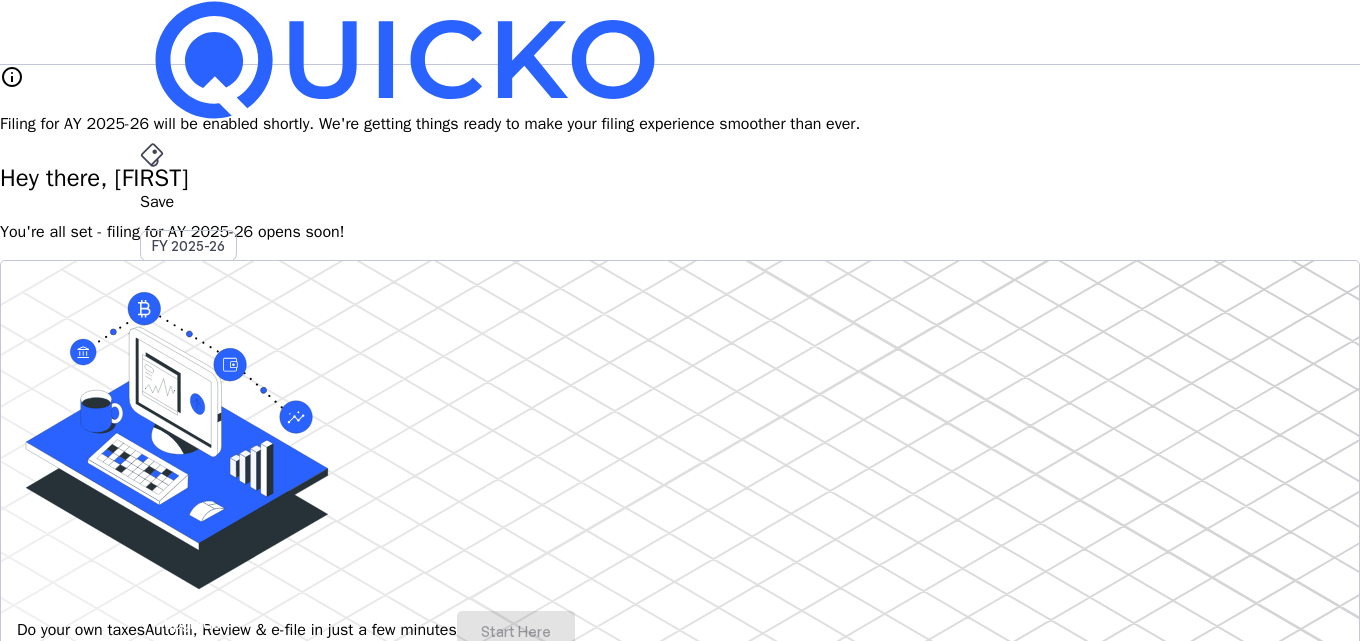 click on "More  arrow_drop_down" at bounding box center [680, 519] 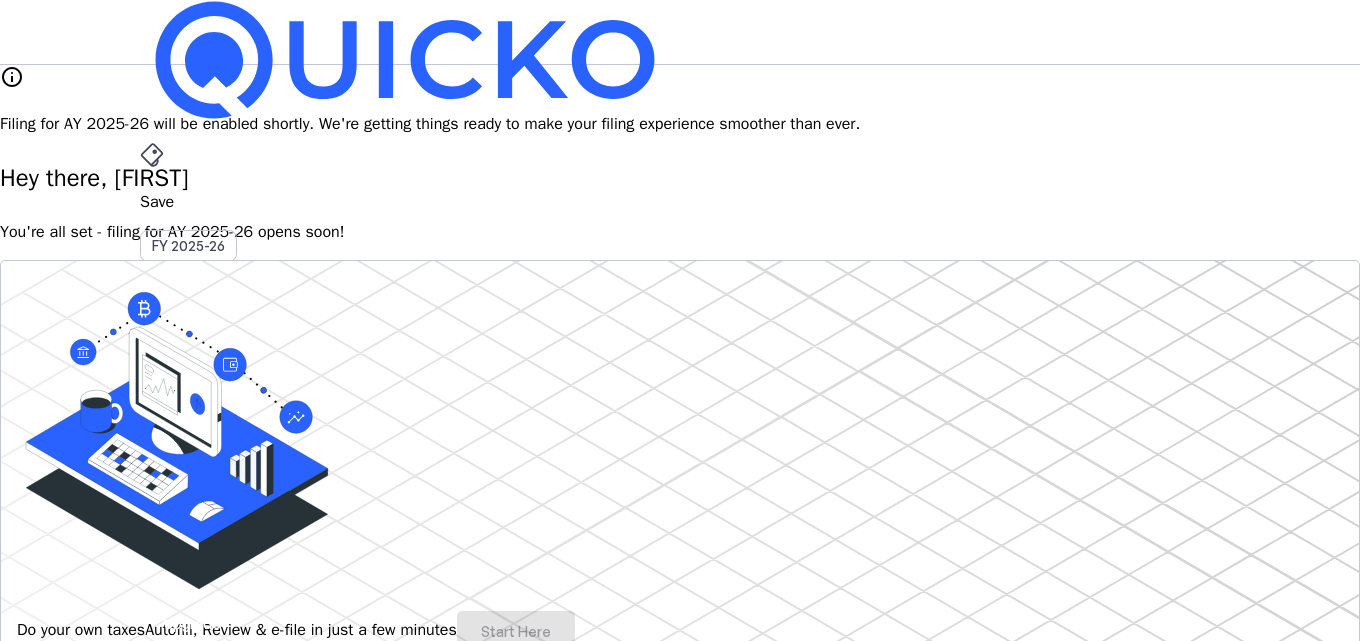 click at bounding box center [680, 3356] 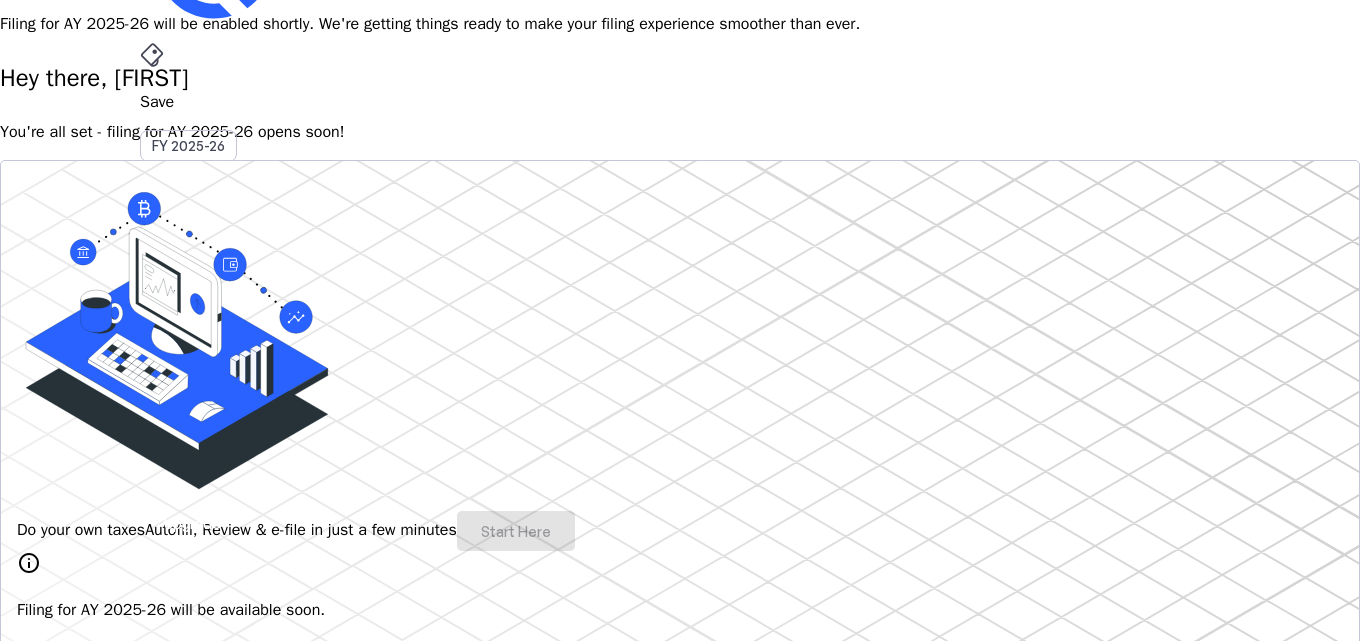 scroll, scrollTop: 0, scrollLeft: 0, axis: both 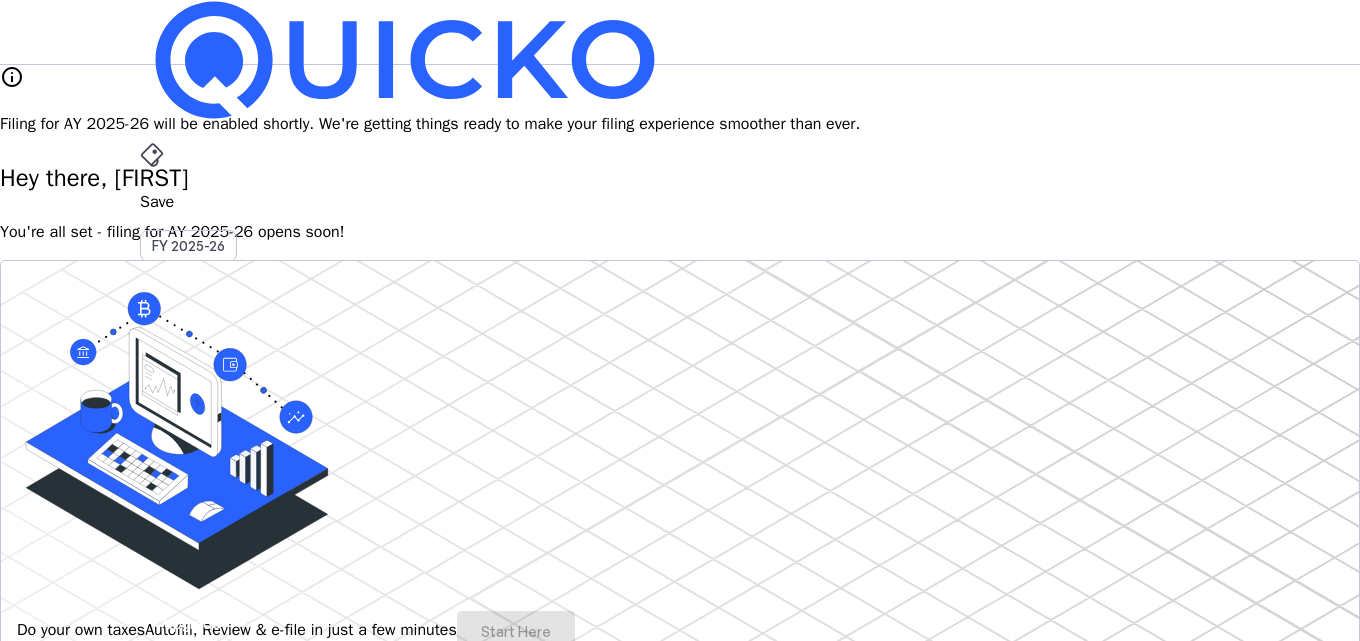 click on "File" at bounding box center (680, 408) 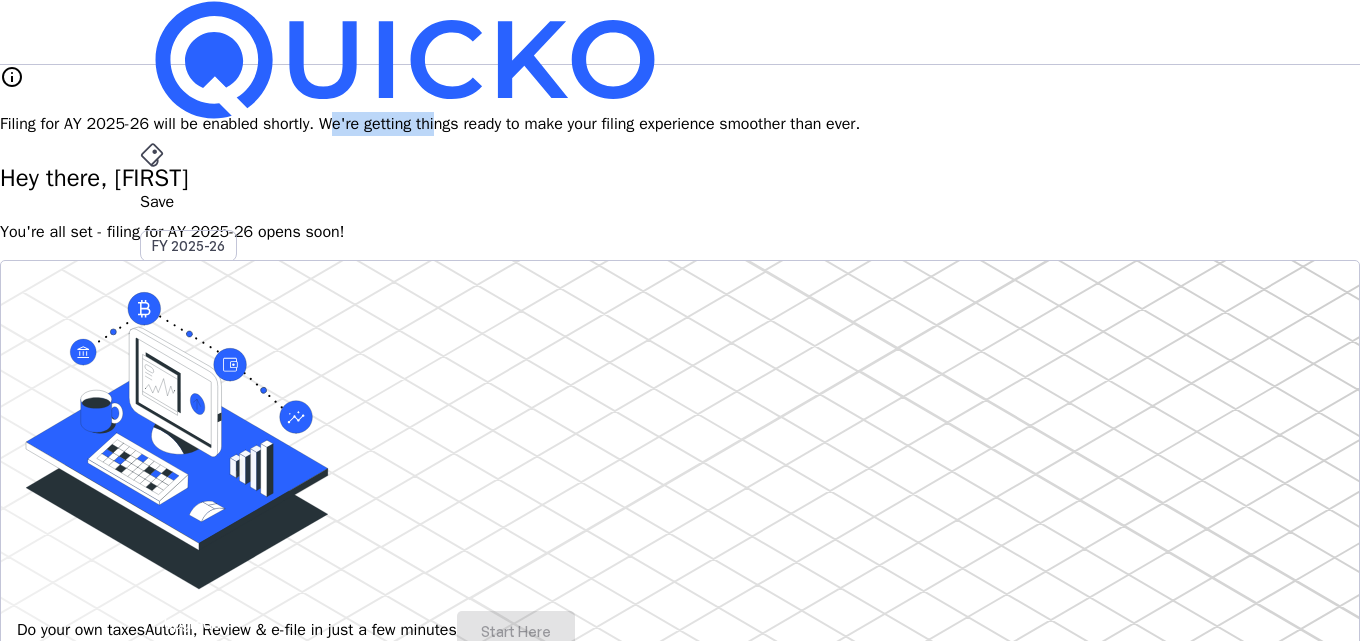 drag, startPoint x: 596, startPoint y: 115, endPoint x: 692, endPoint y: 96, distance: 97.862144 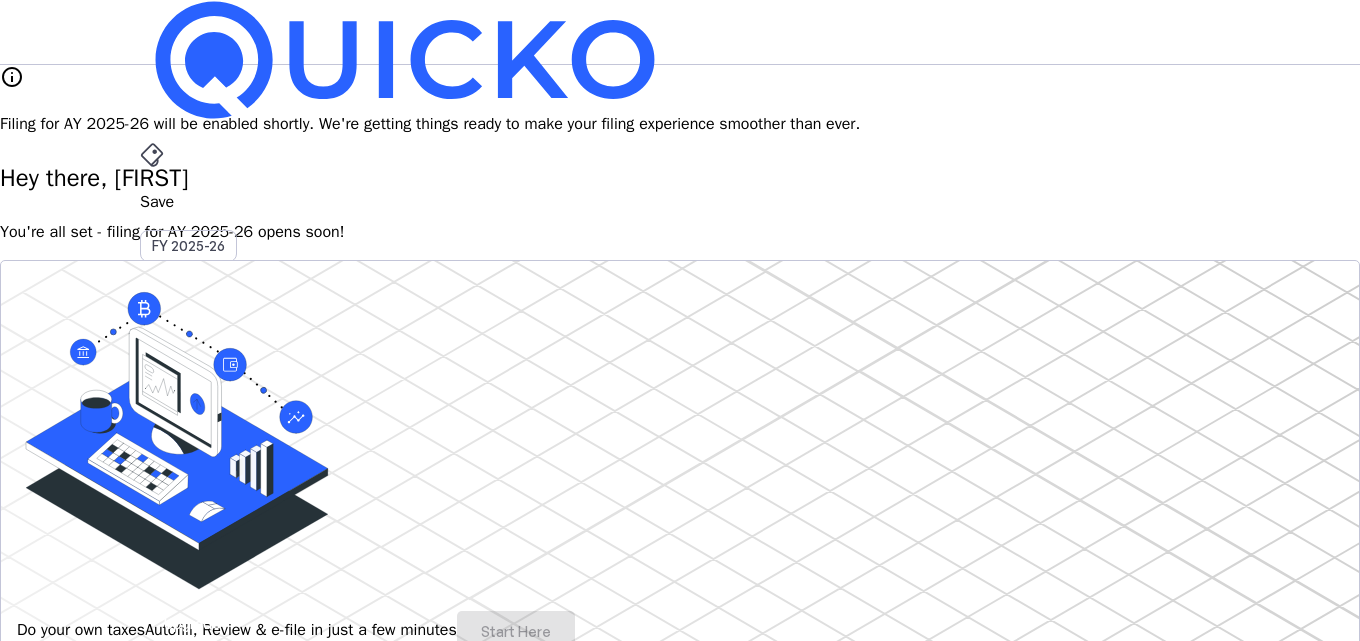 click on "Hey there, RAYBHAN   You're all set - filing for AY 2025-26 opens soon!" at bounding box center [680, 202] 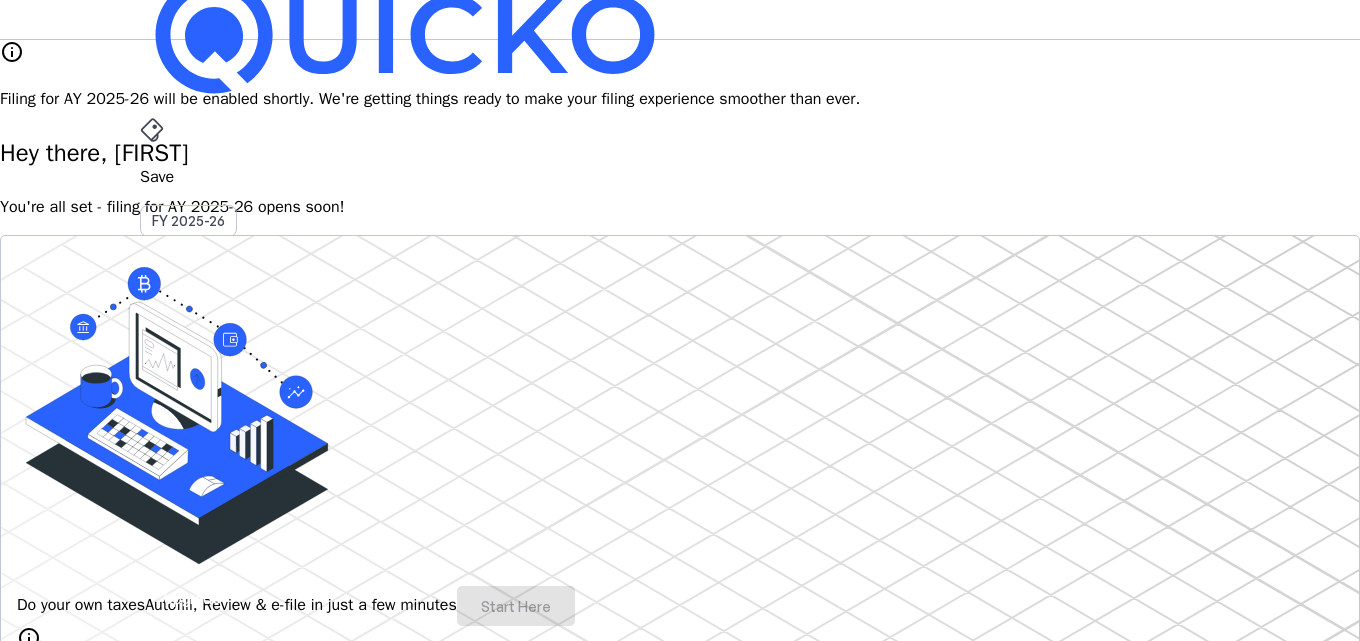 scroll, scrollTop: 0, scrollLeft: 0, axis: both 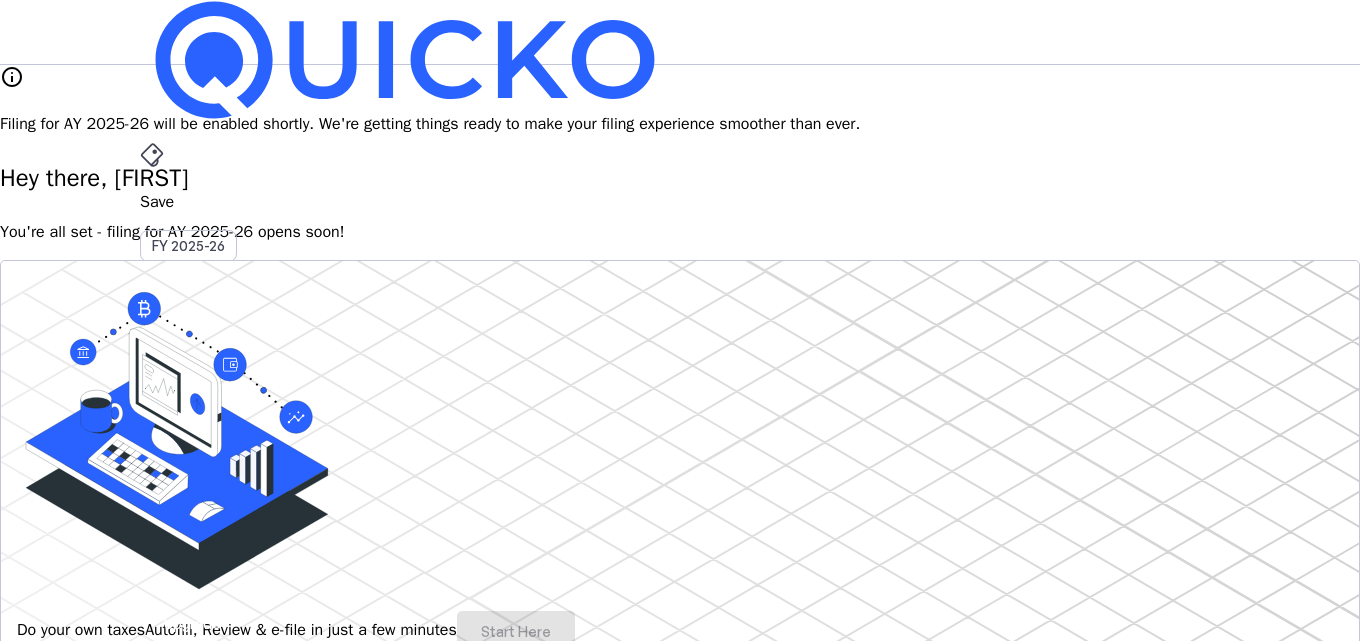 click on "Save" at bounding box center [680, 202] 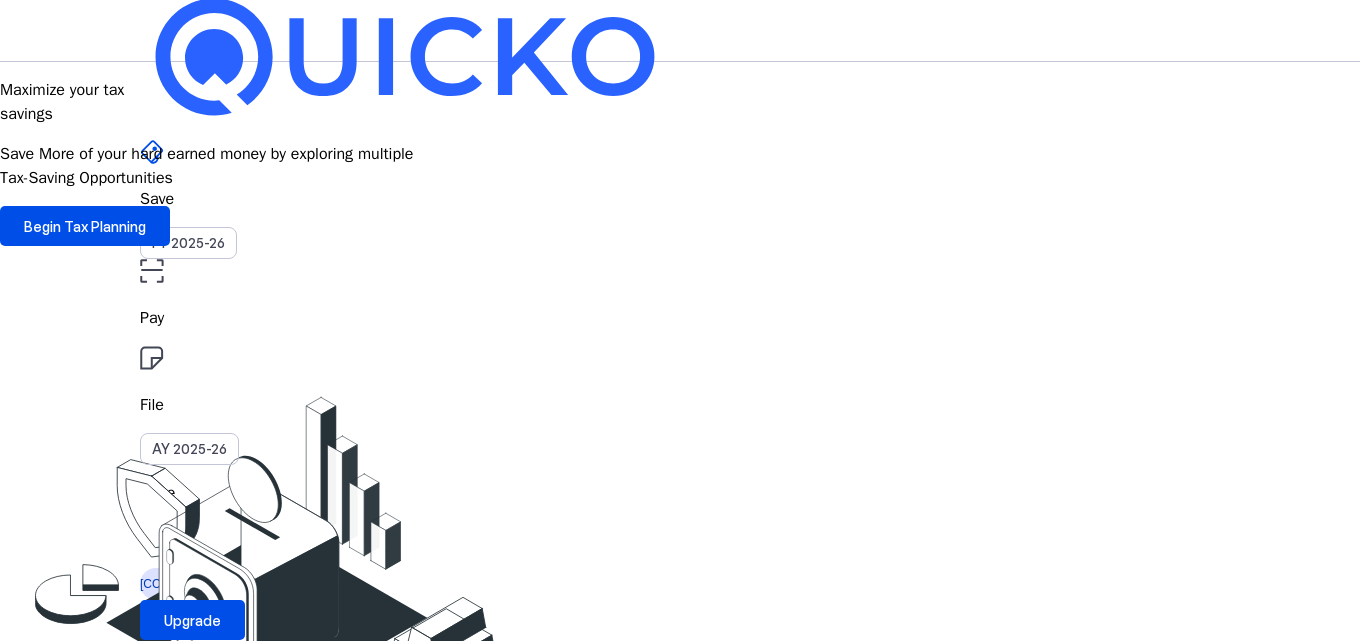 scroll, scrollTop: 0, scrollLeft: 0, axis: both 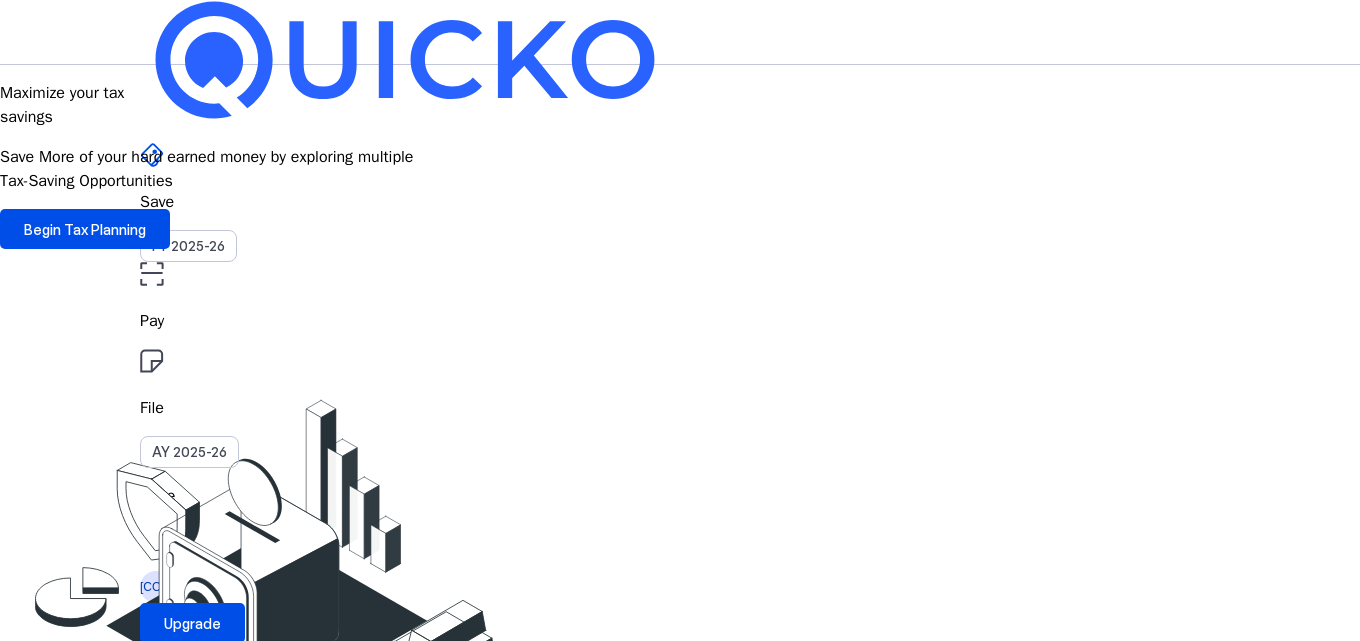 click on "File" at bounding box center [680, 321] 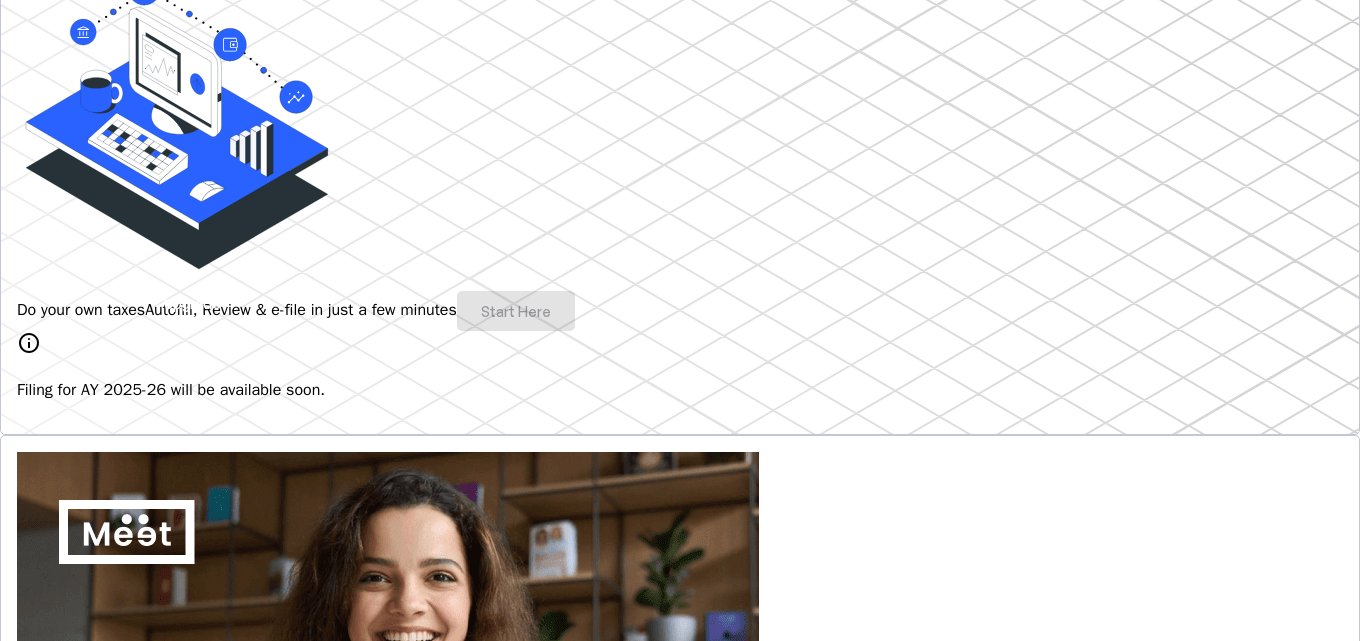 scroll, scrollTop: 0, scrollLeft: 0, axis: both 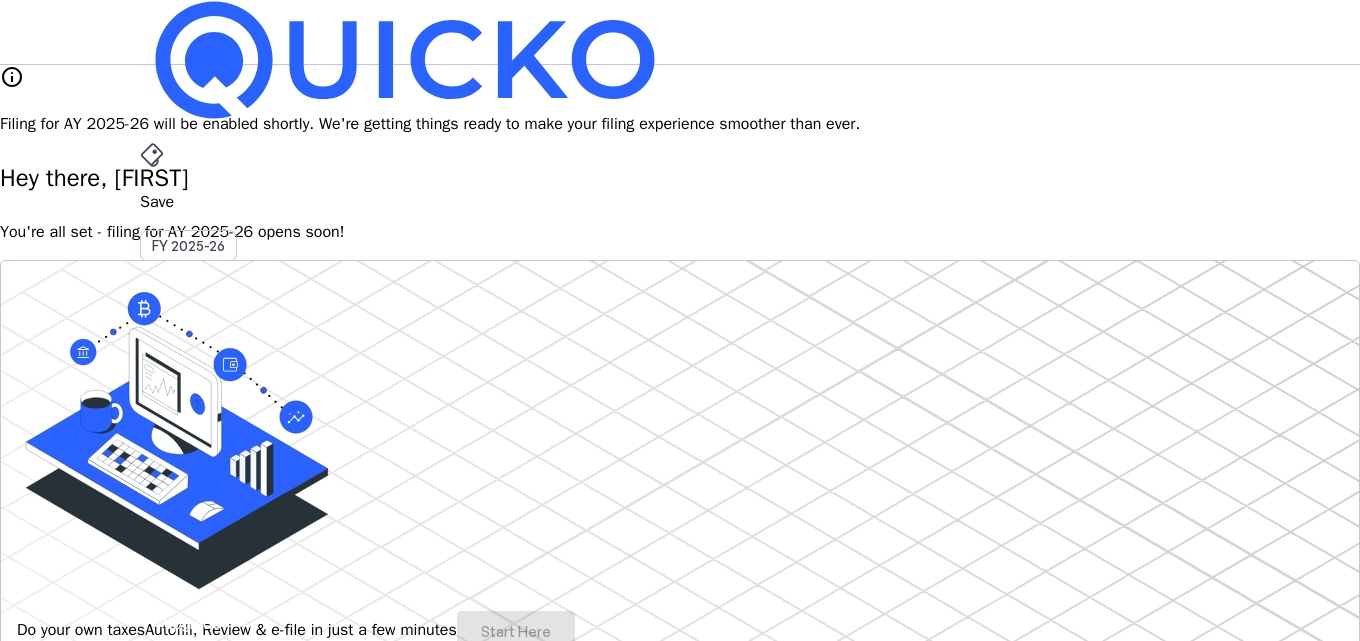 click on "More" at bounding box center [680, 496] 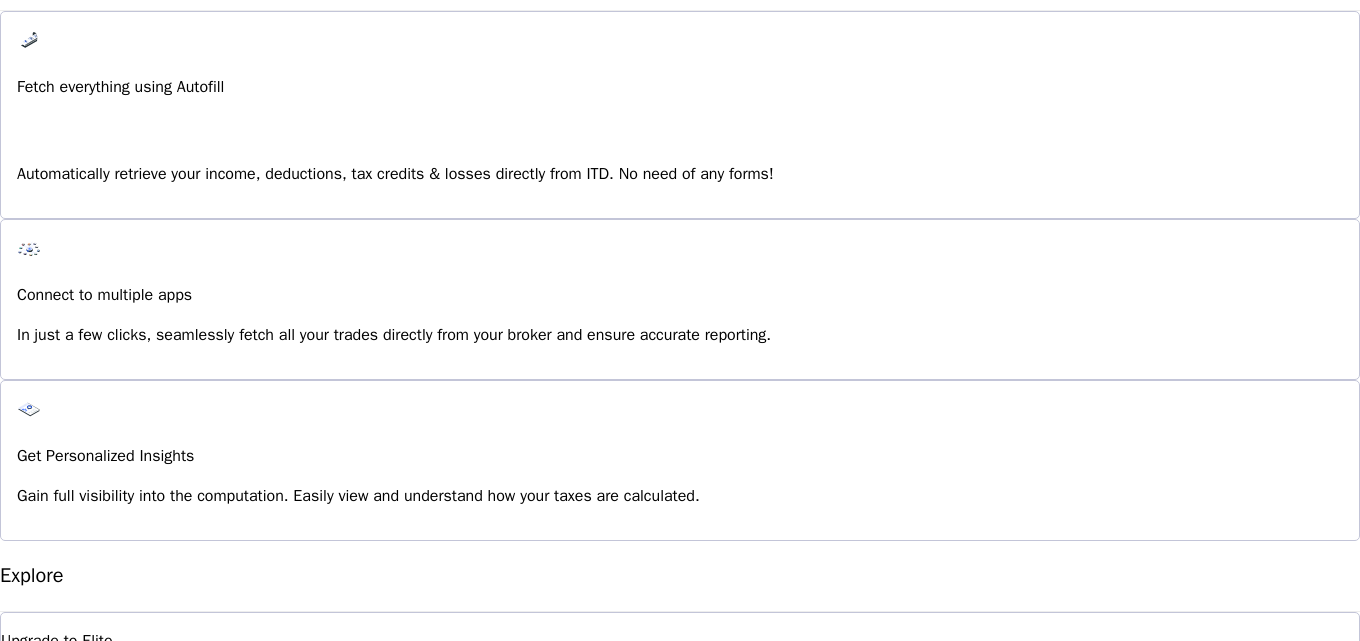 scroll, scrollTop: 1600, scrollLeft: 0, axis: vertical 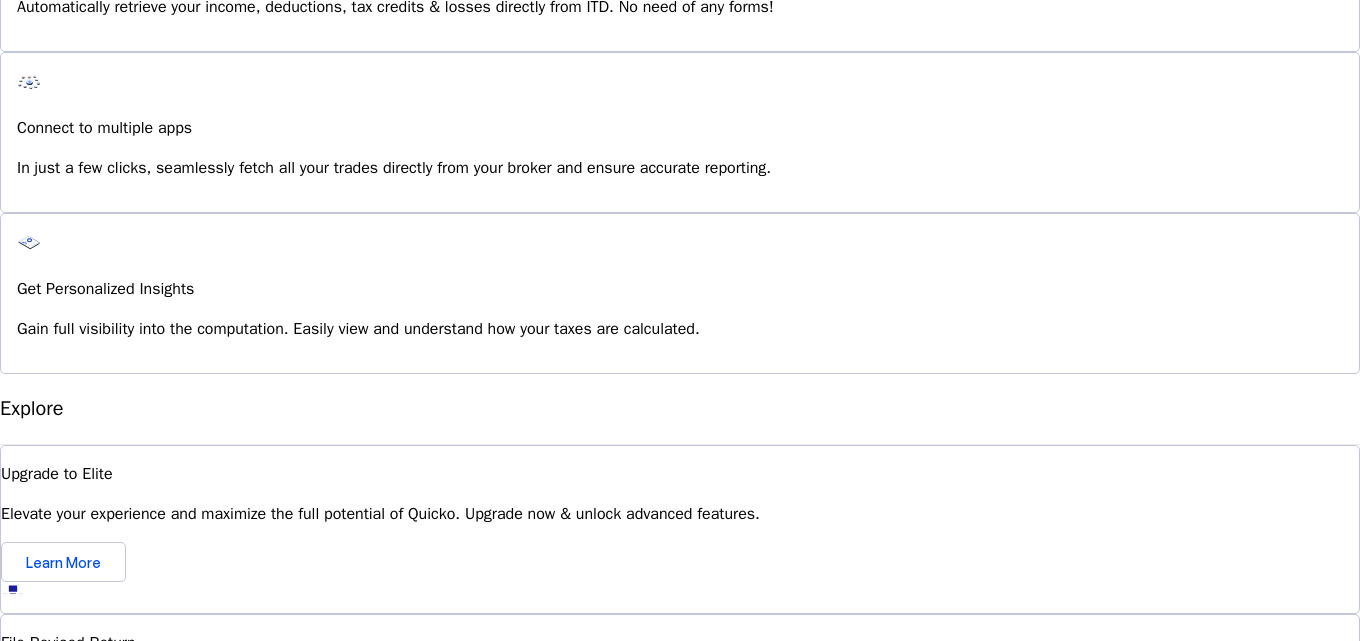 click on "File ITR-U File your ITR for previous years seamlessly. Stay compliant by easily addressing any pending filings." at bounding box center (680, 987) 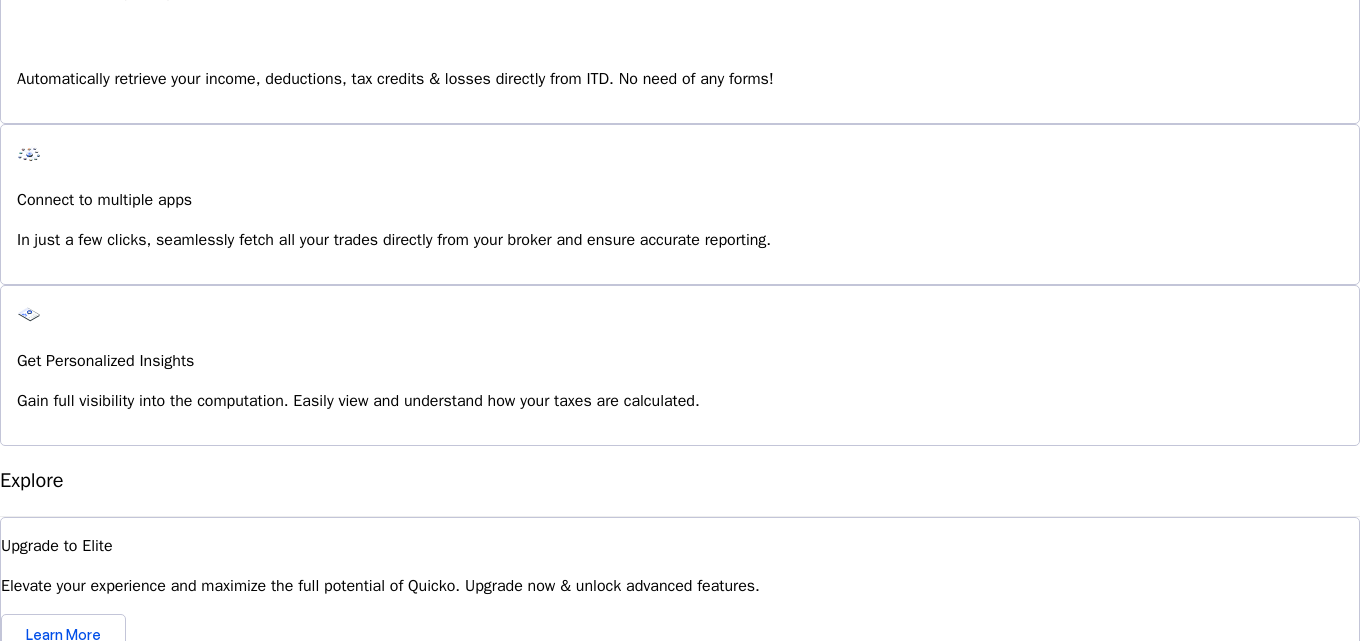 scroll, scrollTop: 1500, scrollLeft: 0, axis: vertical 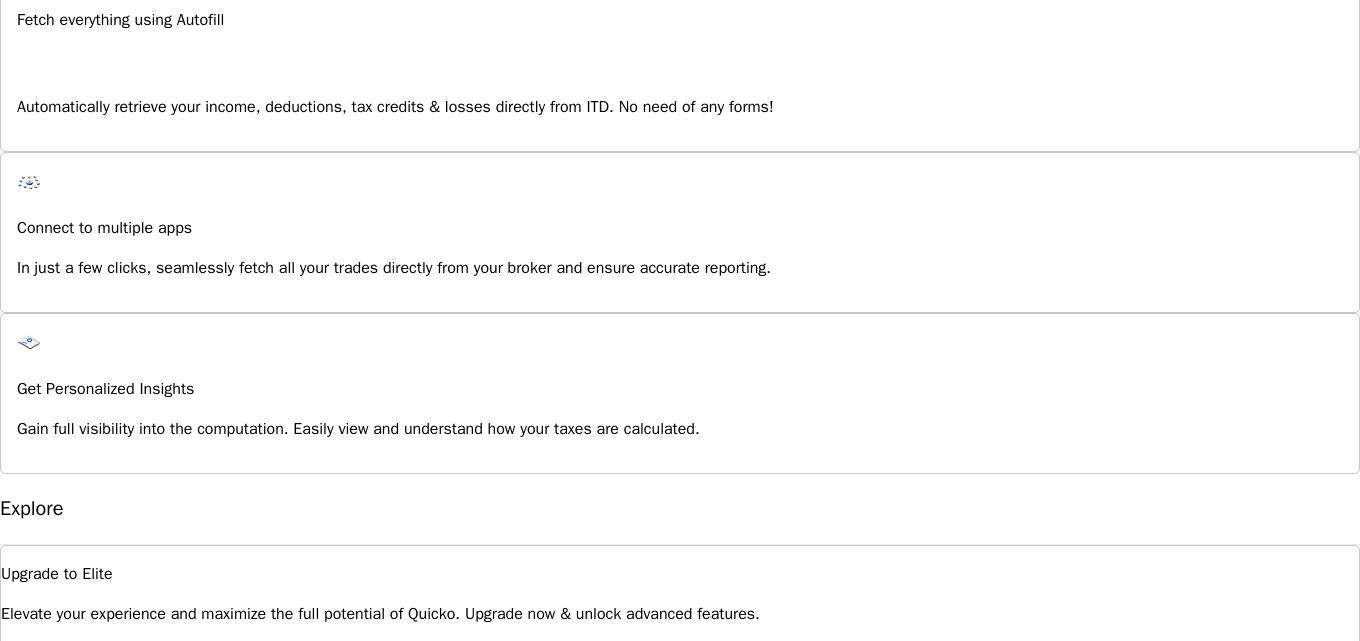 click on "File ITR-U File your ITR for previous years seamlessly. Stay compliant by easily addressing any pending filings. thumb_up_alt I'm Interested" at bounding box center (680, 1095) 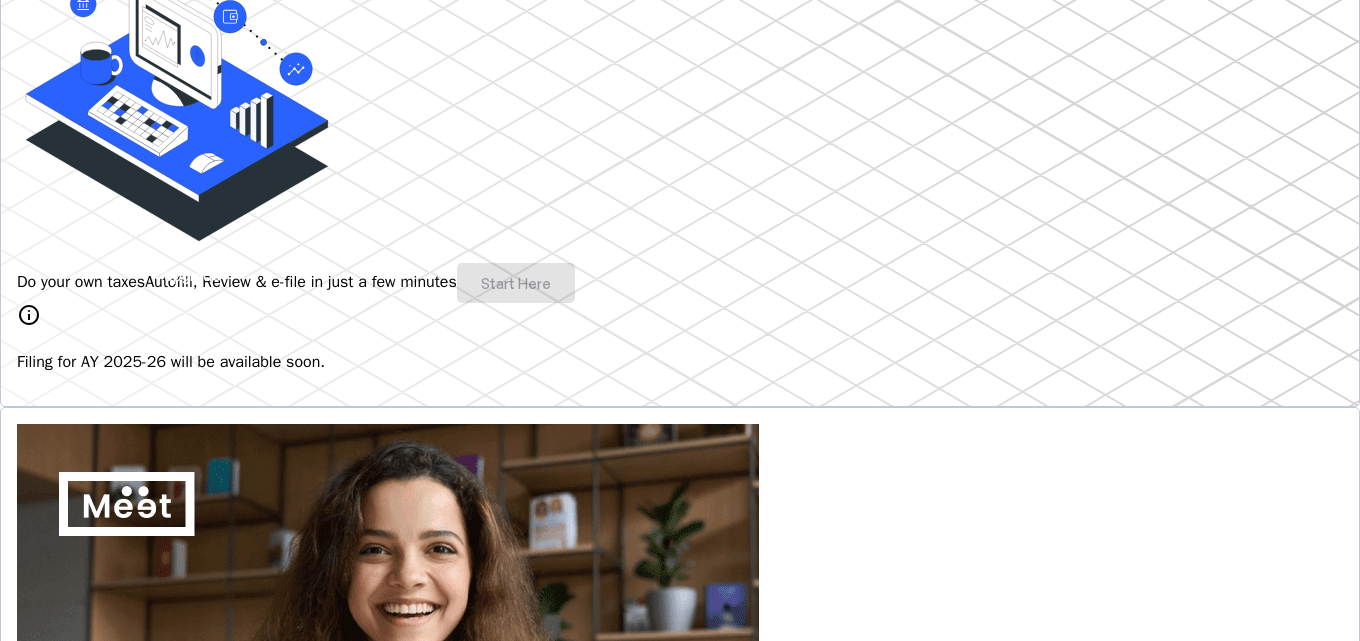 scroll, scrollTop: 200, scrollLeft: 0, axis: vertical 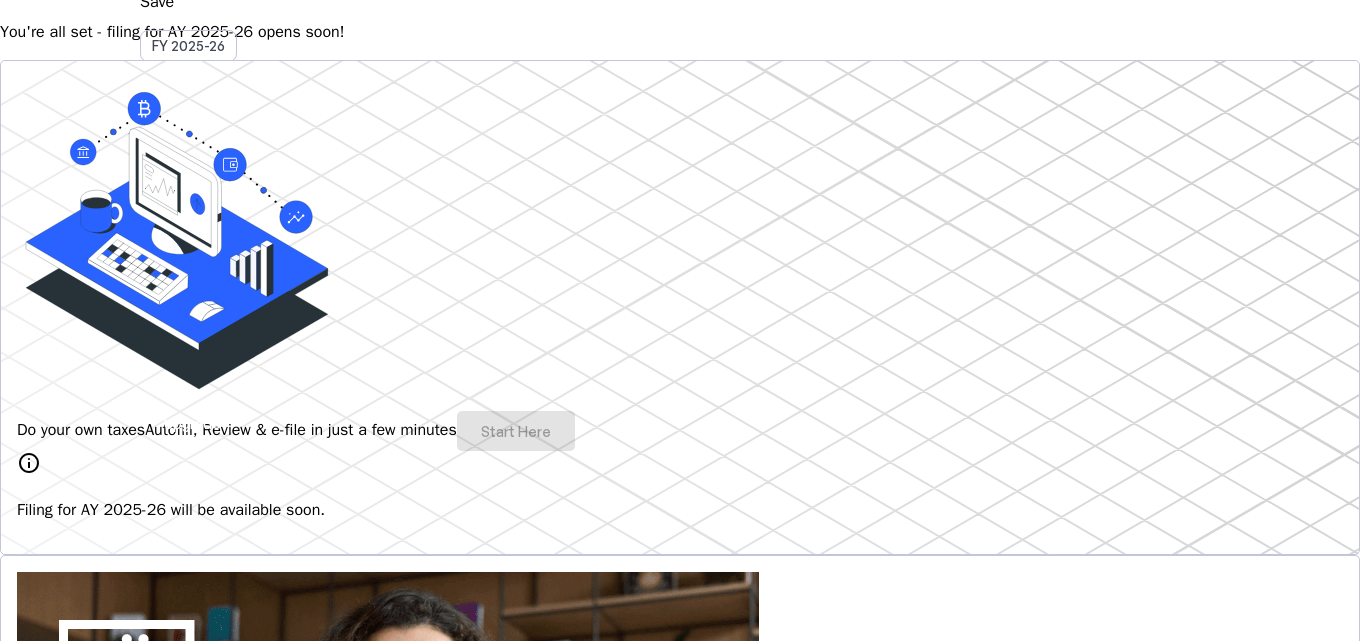 click on "Do your own taxes   Autofill, Review & e-file in just a few minutes   Start Here" at bounding box center [680, 431] 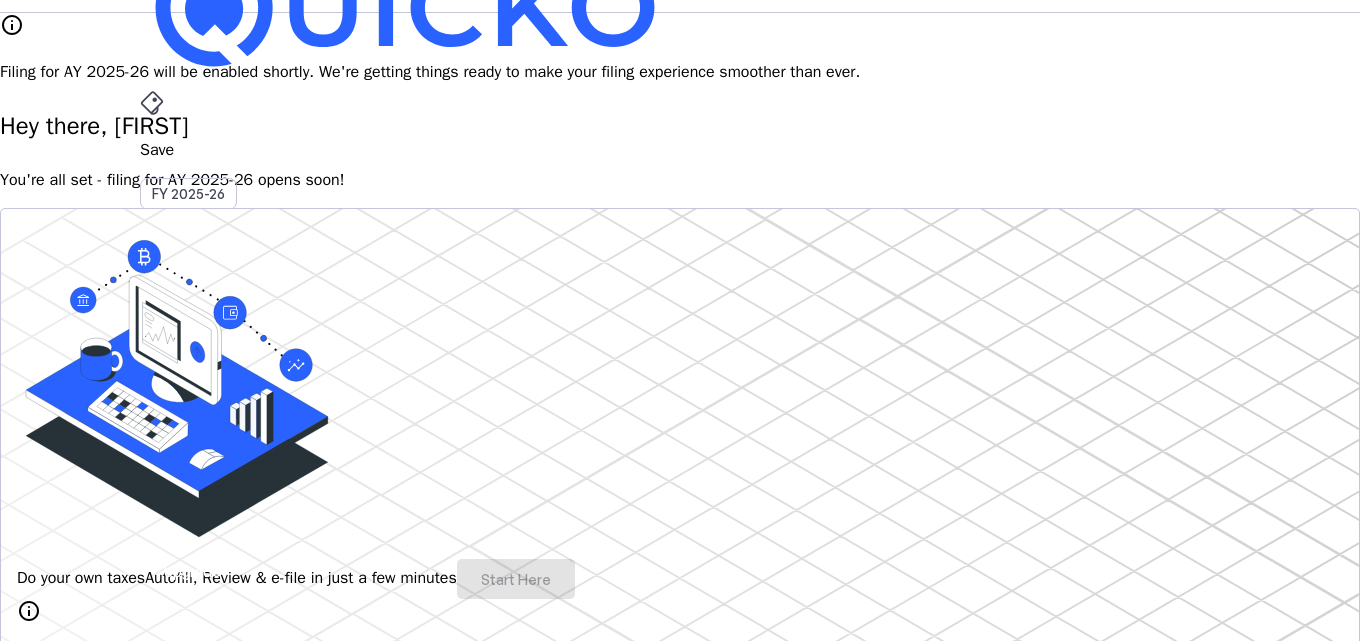 scroll, scrollTop: 0, scrollLeft: 0, axis: both 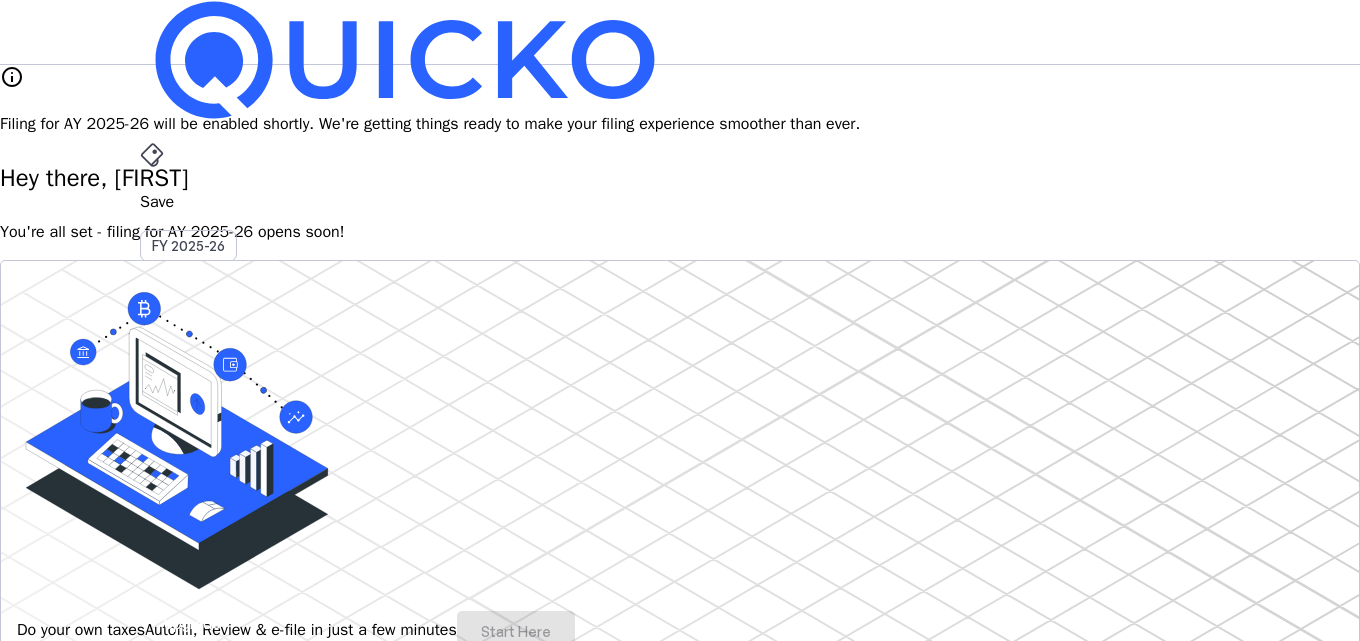 click on "arrow_drop_down" at bounding box center [152, 536] 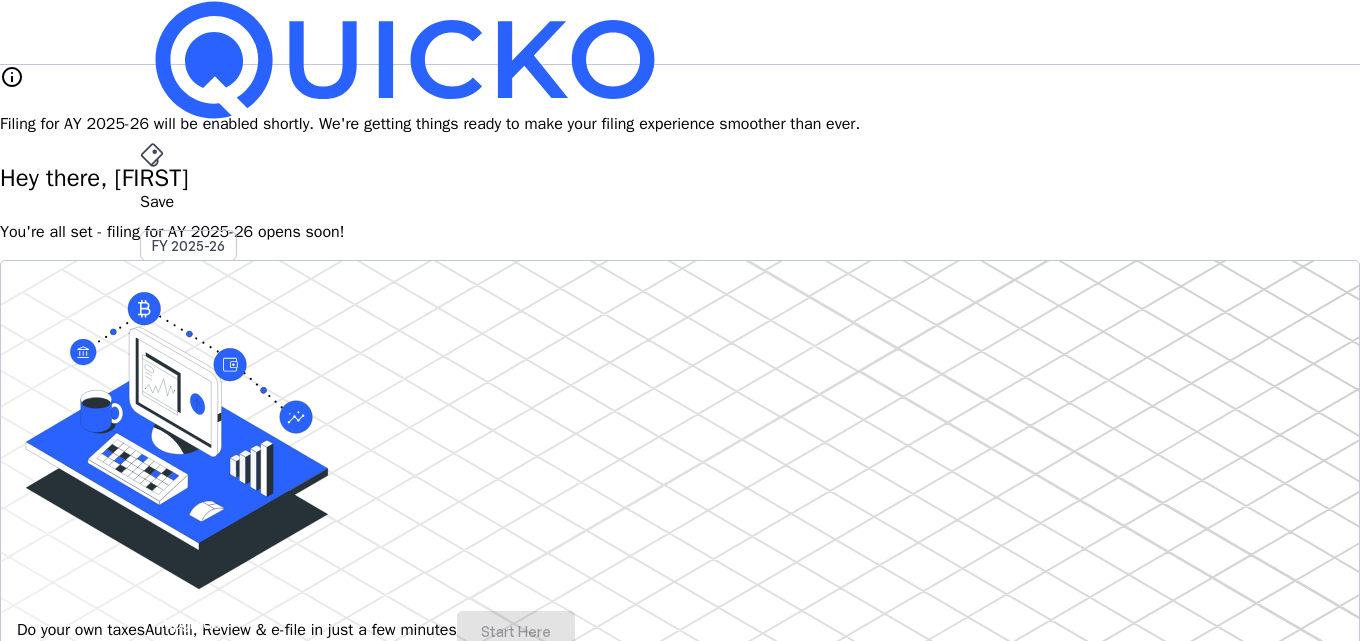 click on "Upgrade" at bounding box center [192, 623] 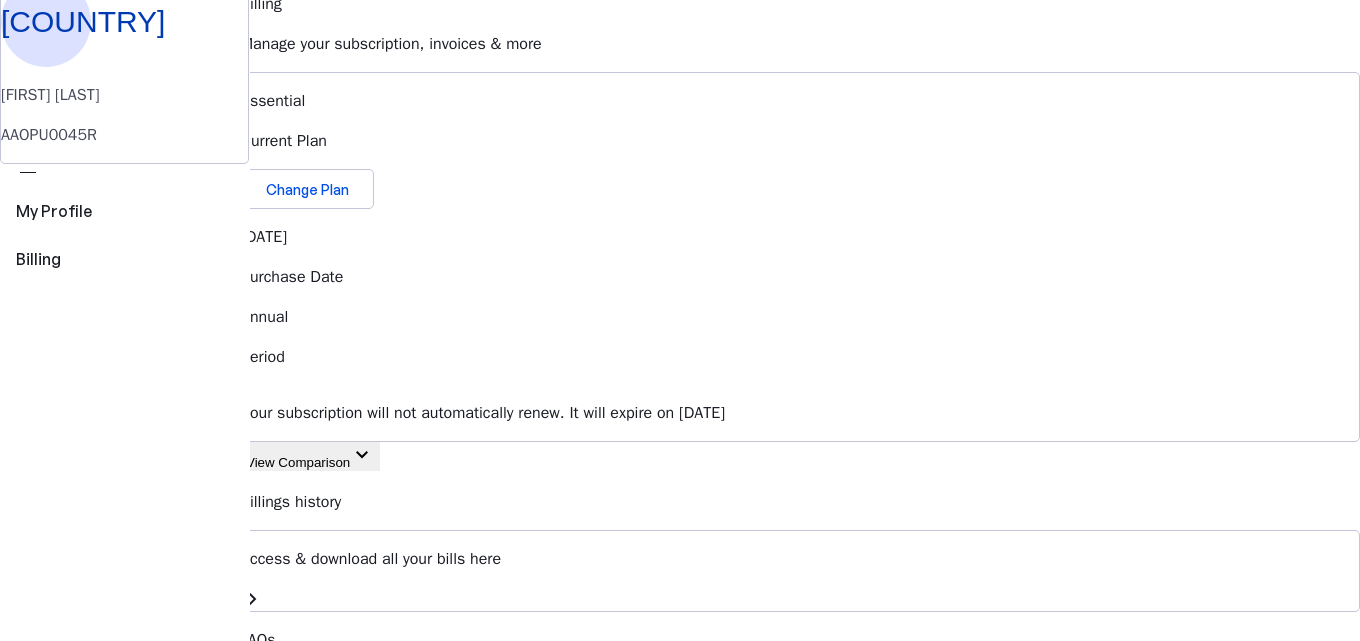 scroll, scrollTop: 200, scrollLeft: 0, axis: vertical 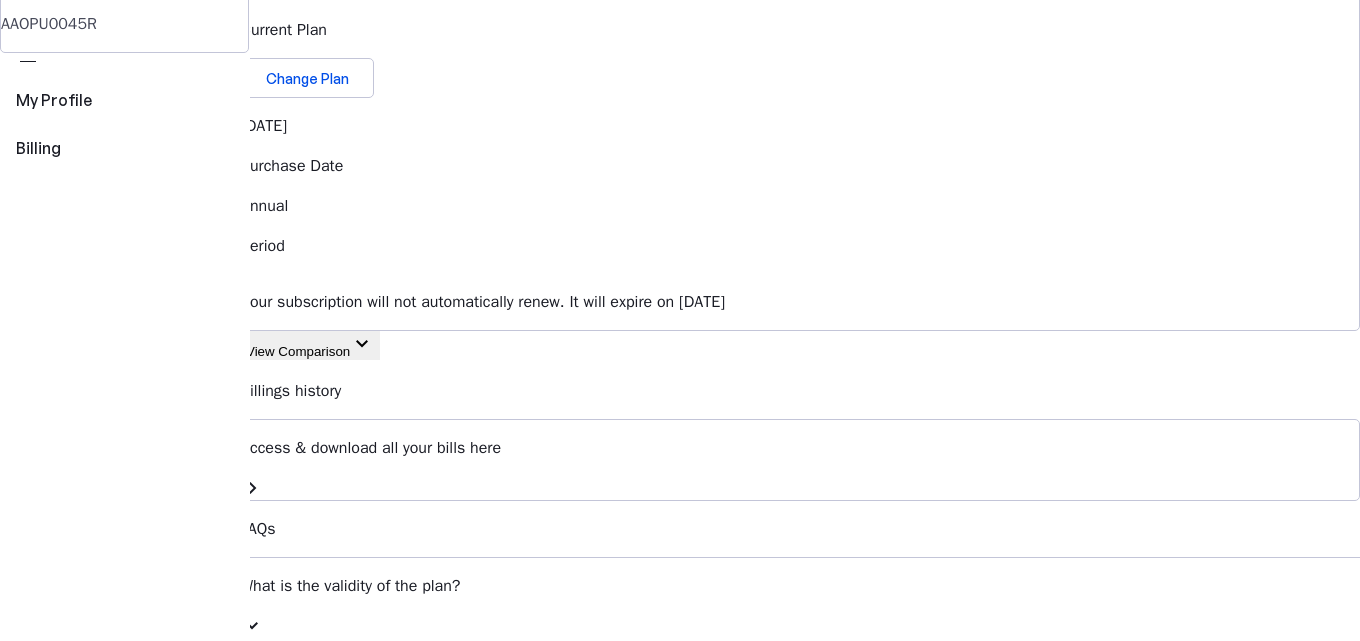 click on "View Comparison" at bounding box center (298, 351) 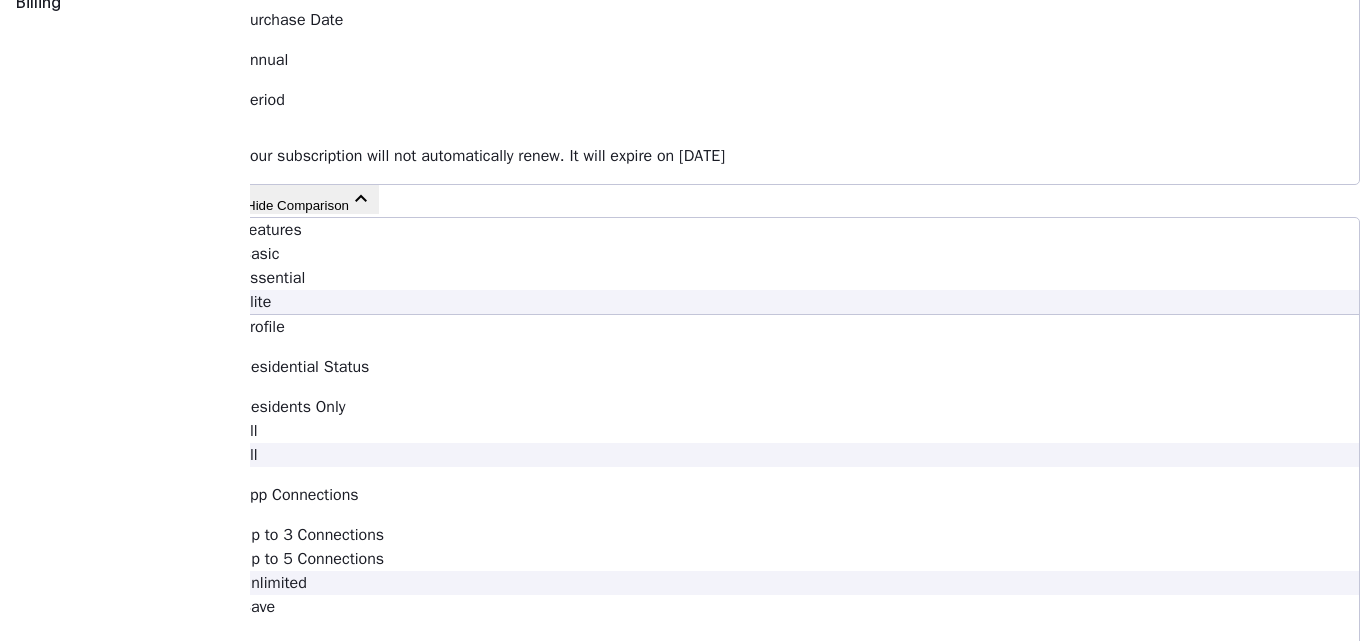 scroll, scrollTop: 200, scrollLeft: 0, axis: vertical 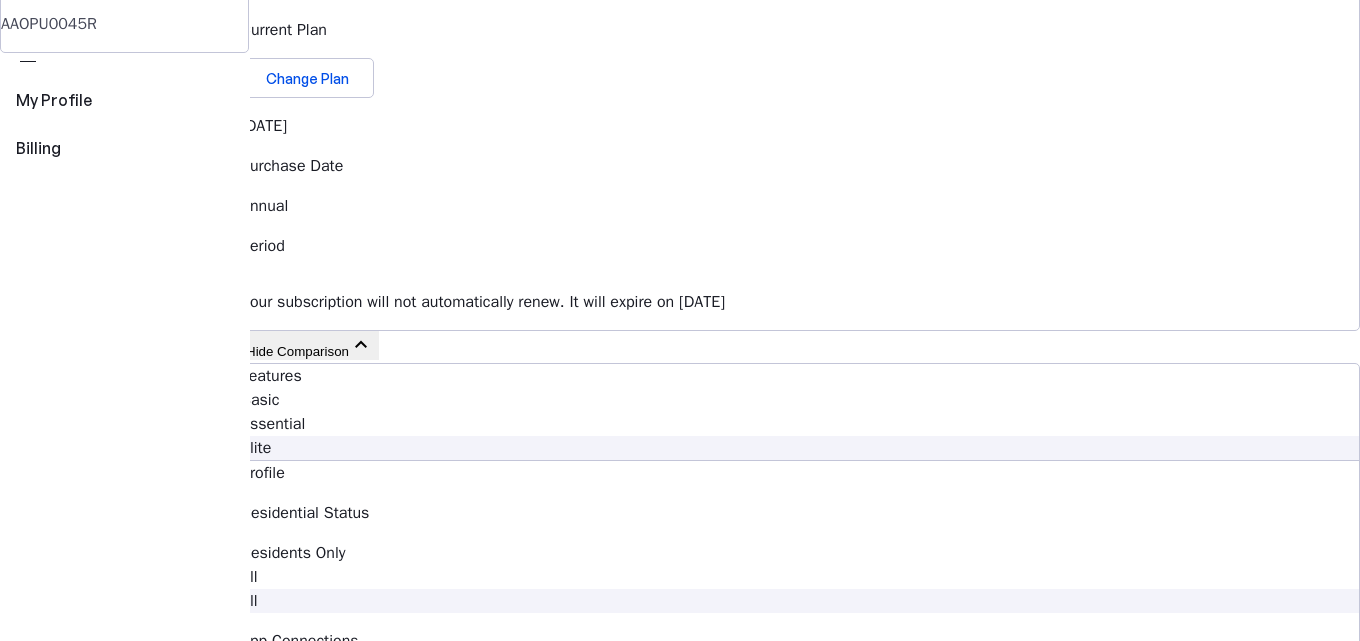 click on "Billing Manage your subscription, invoices & more Essential Current Plan Change Plan  23/07/2024  Purchase Date Annual Period Your subscription will not automatically renew. It will expire on 23/07/2025 Hide Comparison keyboard_arrow_down Features Basic Essential Elite Profile Residential Status  Residents Only   All   All  App Connections  Up to 3 Connections   Up to 5 Connections   Unlimited  Save Regime Analyzer check_circle check_circle check_circle Advance Tax Calculator check_circle check_circle check_circle Tax Loss Harvesting  -   Coming Soon   Coming Soon  Pay Advance Tax check_circle check_circle check_circle Interest & Penalty check_circle check_circle check_circle Self Assessment Tax check_circle check_circle check_circle File Salary Income check_circle check_circle check_circle House Property Income check_circle check_circle check_circle Other Income check_circle check_circle check_circle Capital Gains check_indeterminate_small check_circle check_circle Business & Profession check_circle Tax P&L" at bounding box center [800, 2685] 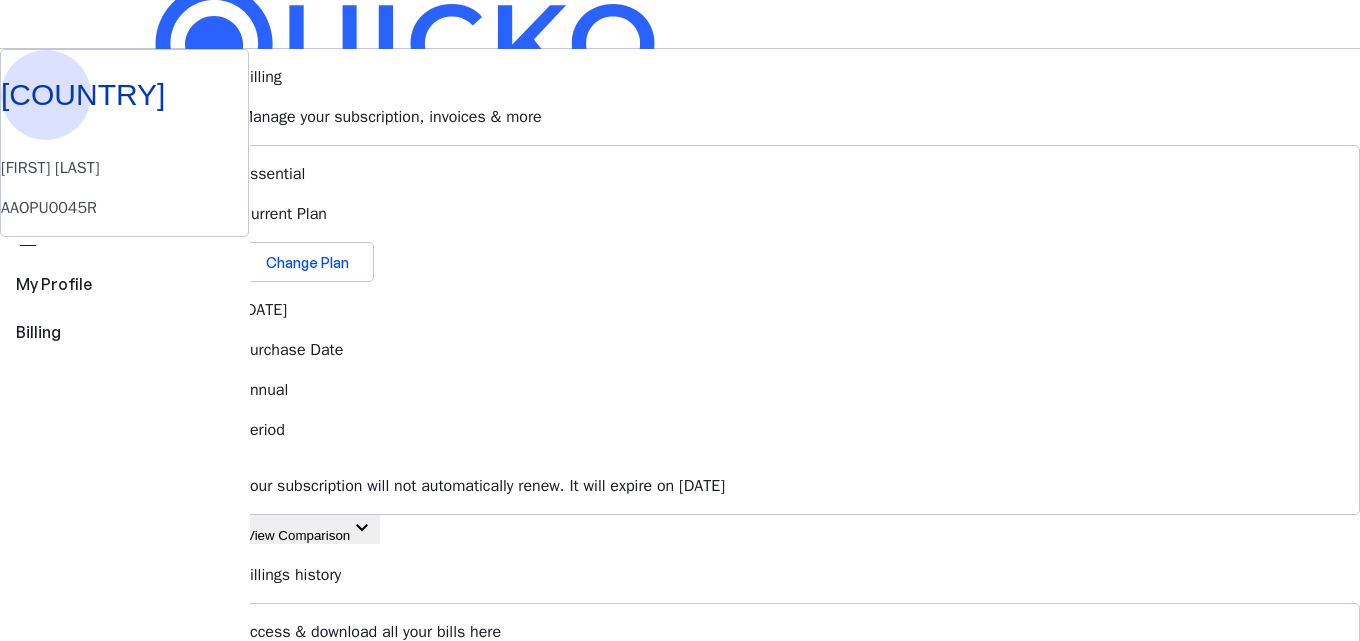 scroll, scrollTop: 0, scrollLeft: 0, axis: both 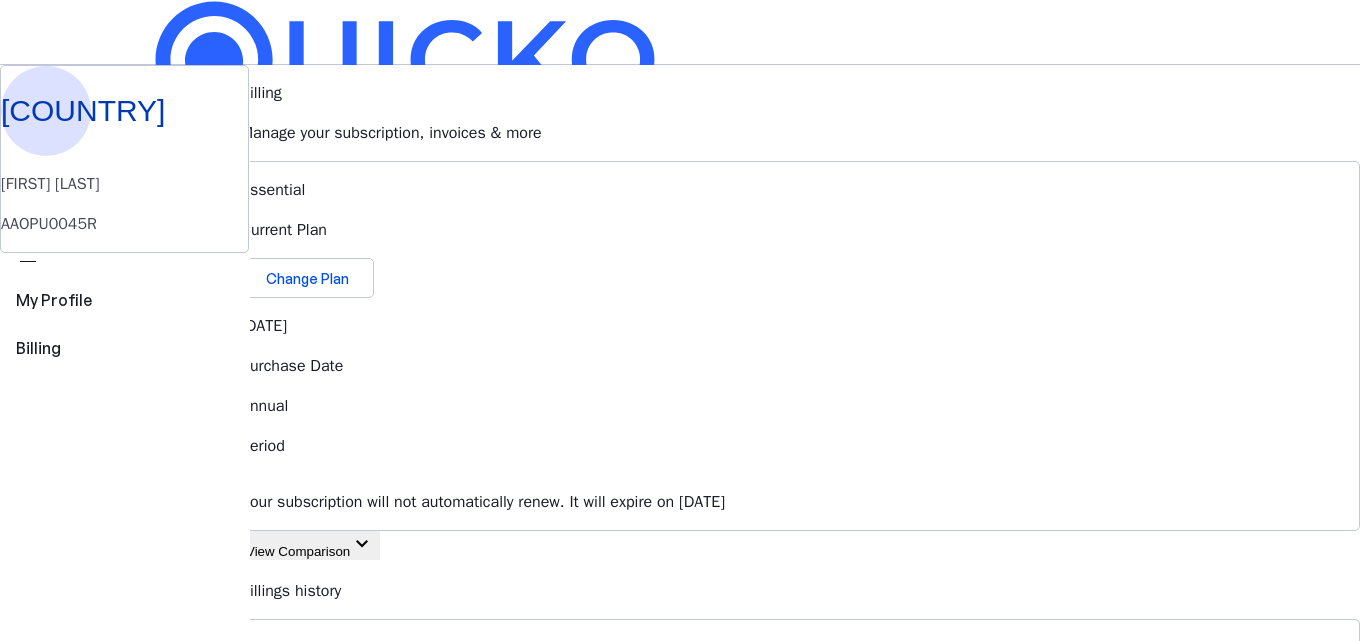 click on "File AY 2025-26" at bounding box center (680, 202) 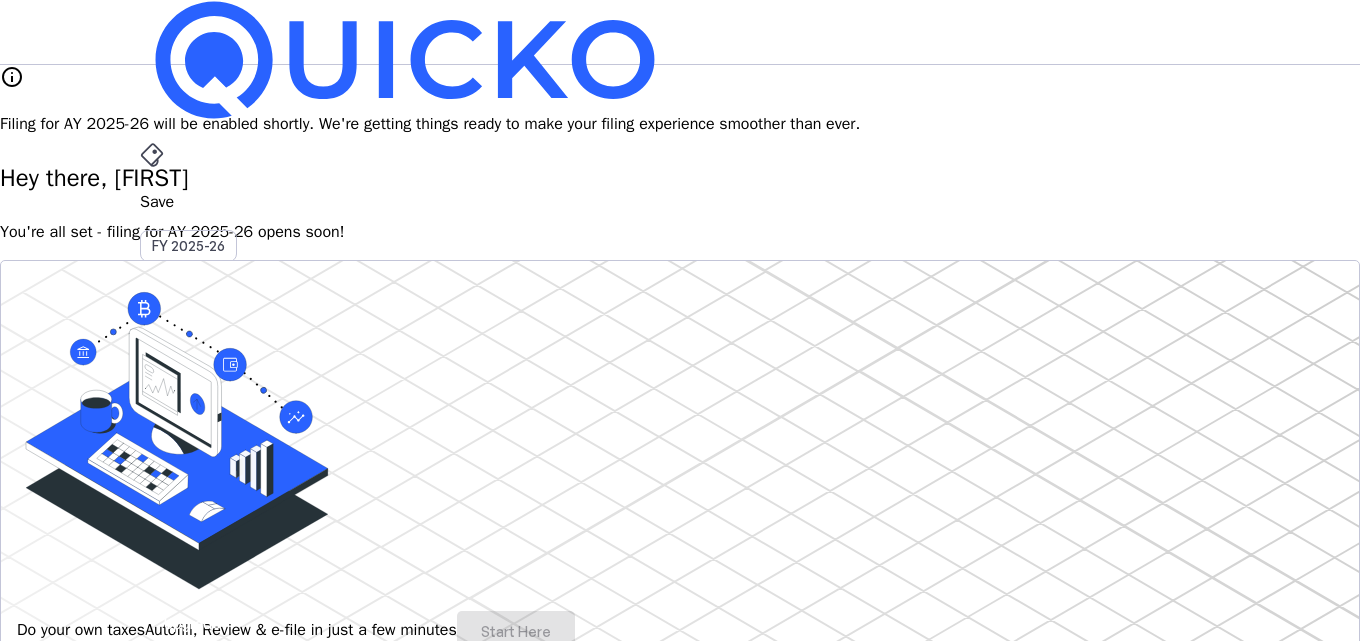 click on "Upgrade" at bounding box center (192, 623) 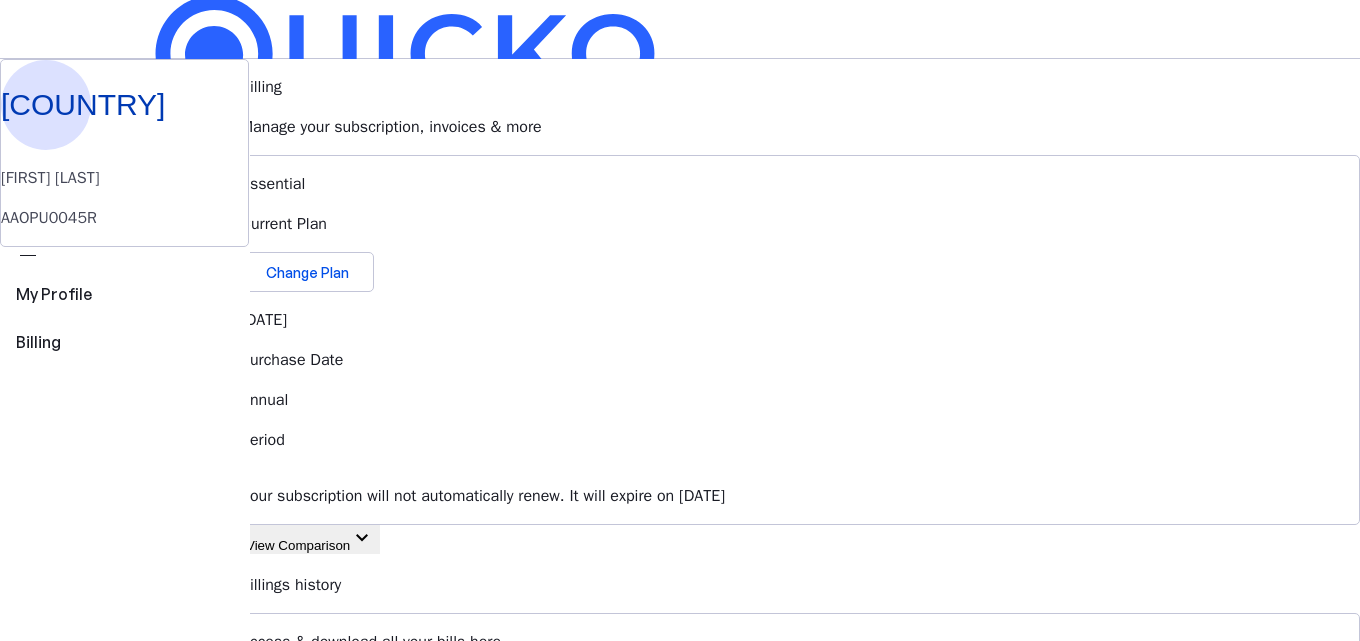 scroll, scrollTop: 0, scrollLeft: 0, axis: both 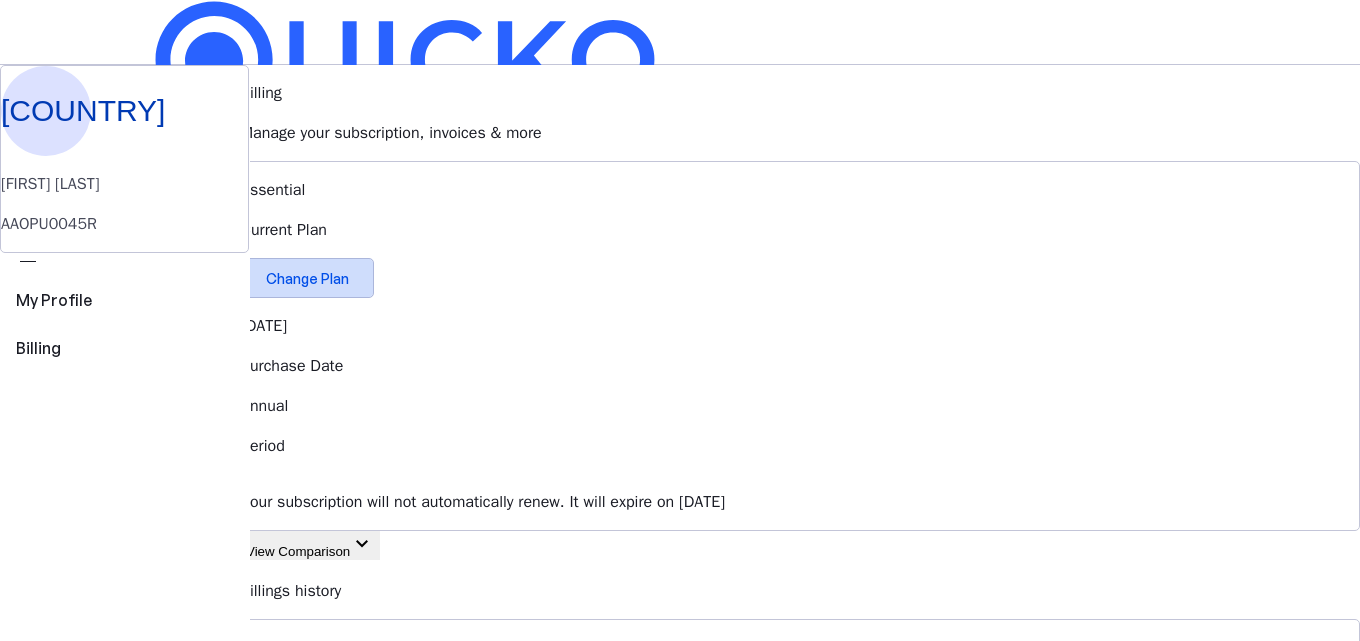 click on "Change Plan" at bounding box center [307, 278] 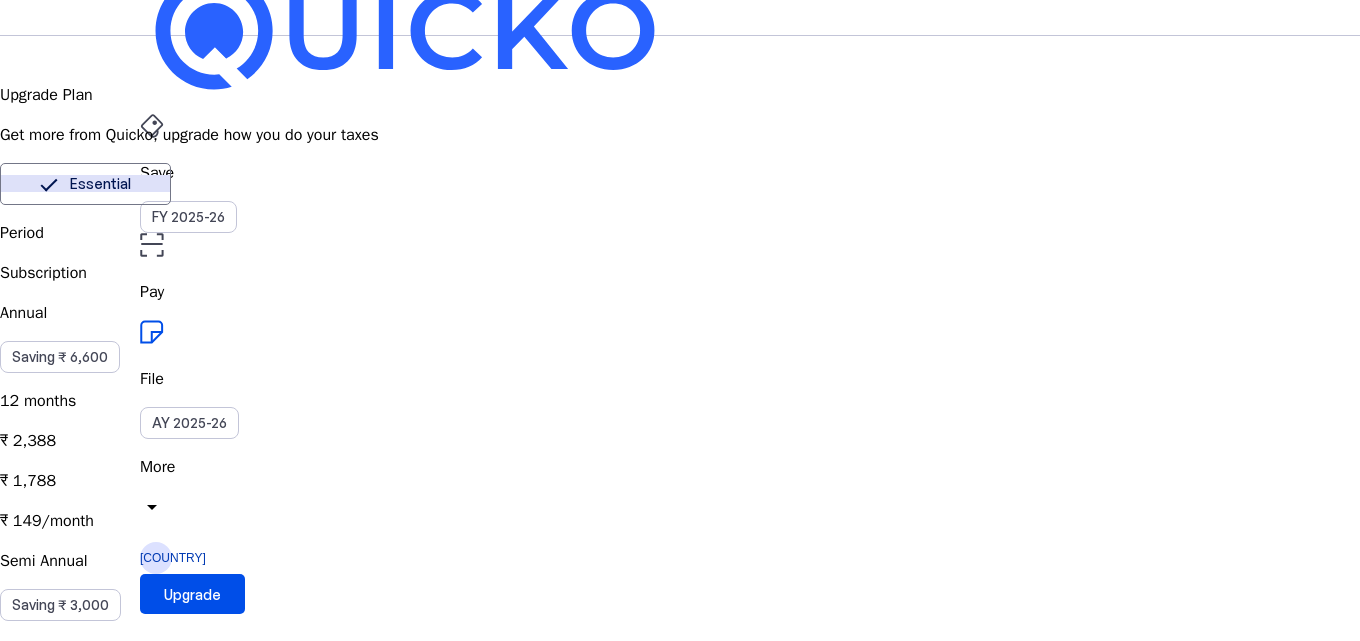 scroll, scrollTop: 0, scrollLeft: 0, axis: both 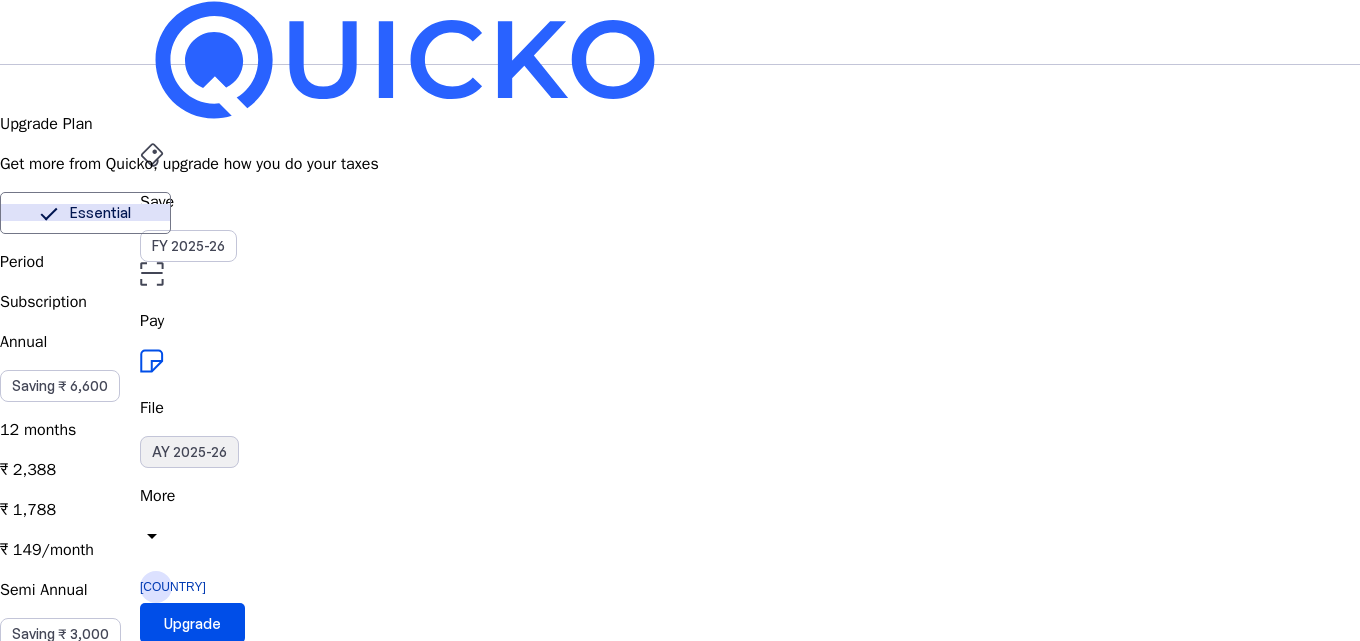 click on "AY 2025-26" at bounding box center [189, 452] 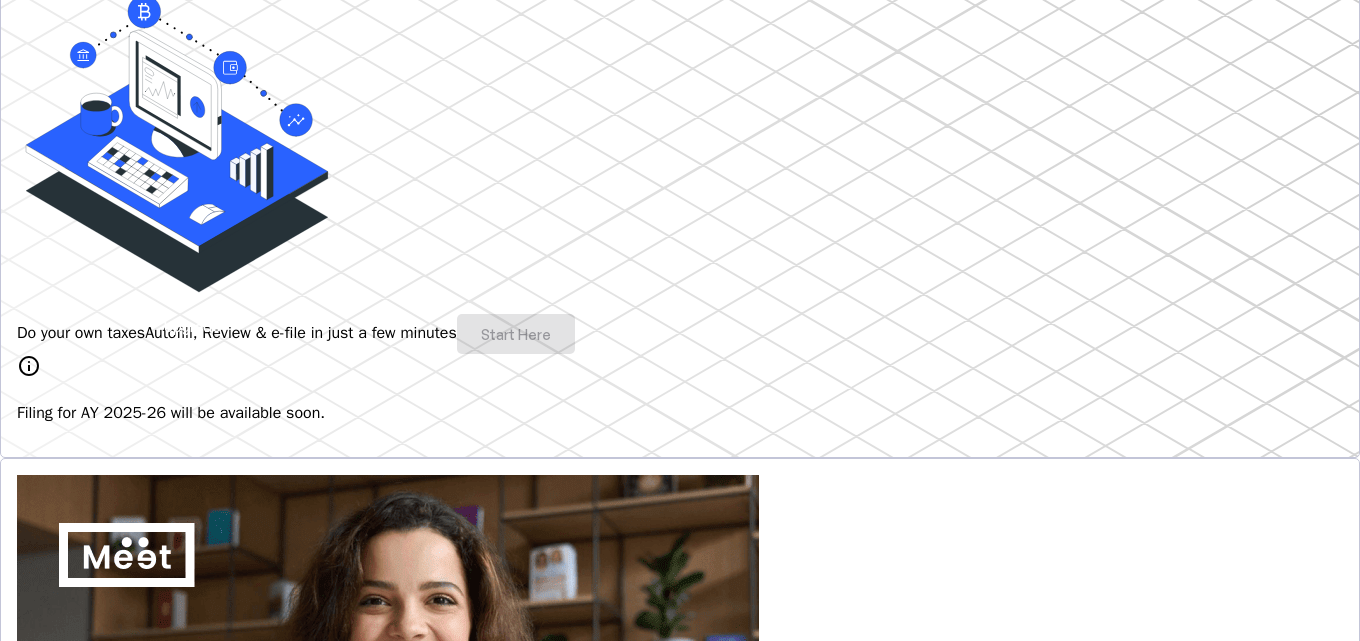 scroll, scrollTop: 300, scrollLeft: 0, axis: vertical 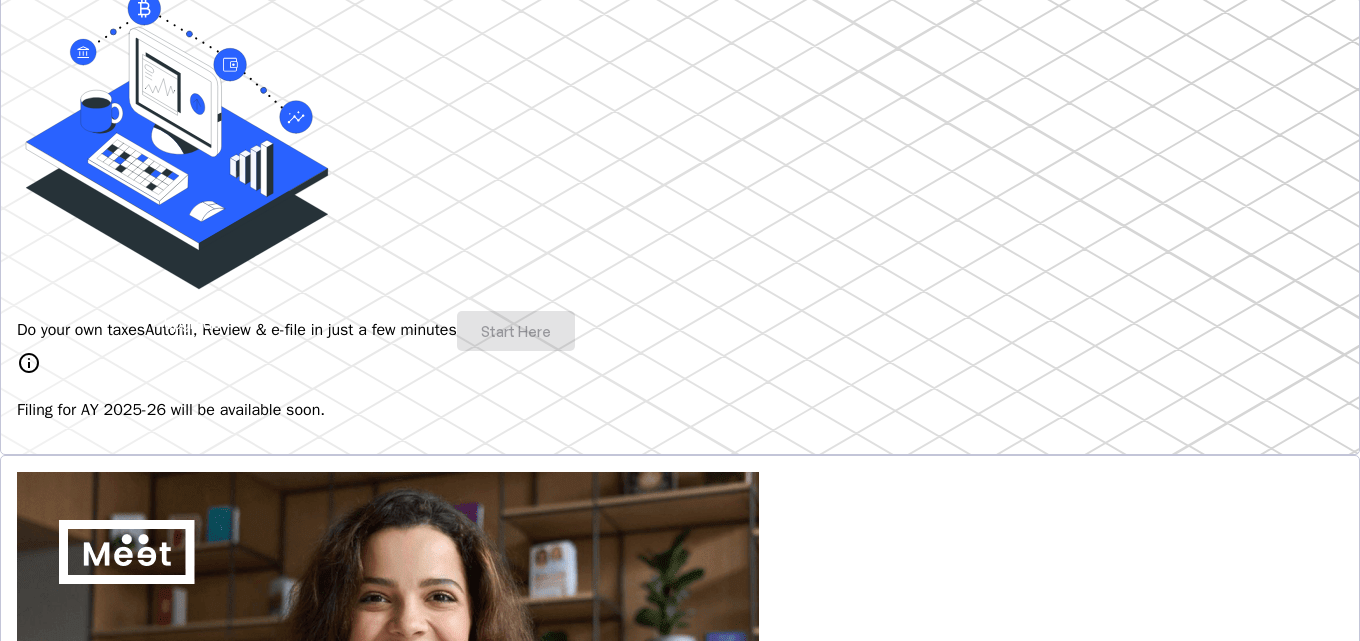 click on "Explore" at bounding box center (67, 1050) 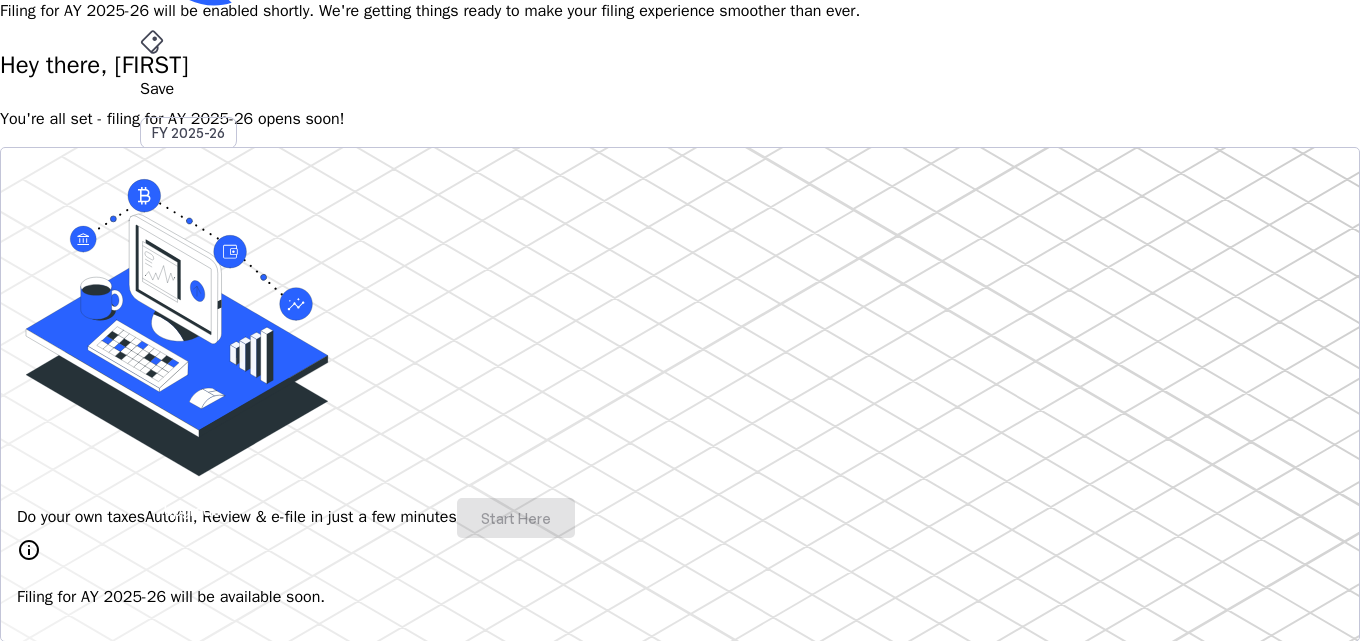 scroll, scrollTop: 0, scrollLeft: 0, axis: both 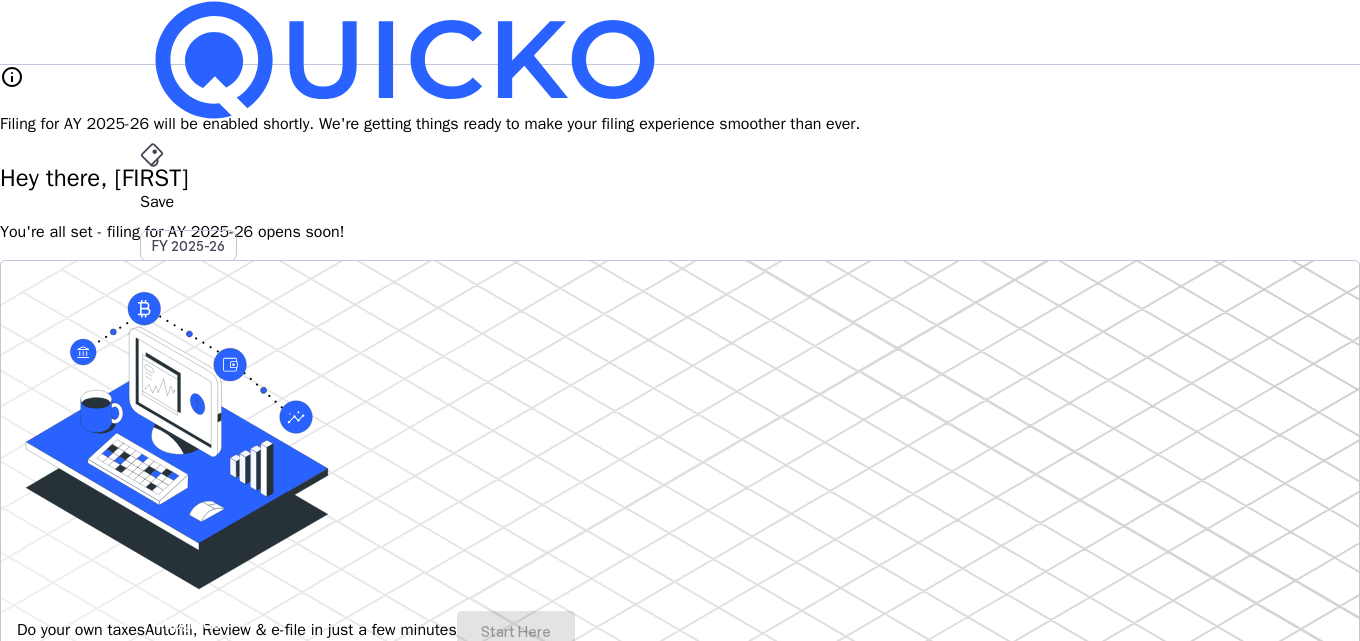 click on "AY 2025-26" at bounding box center (189, 452) 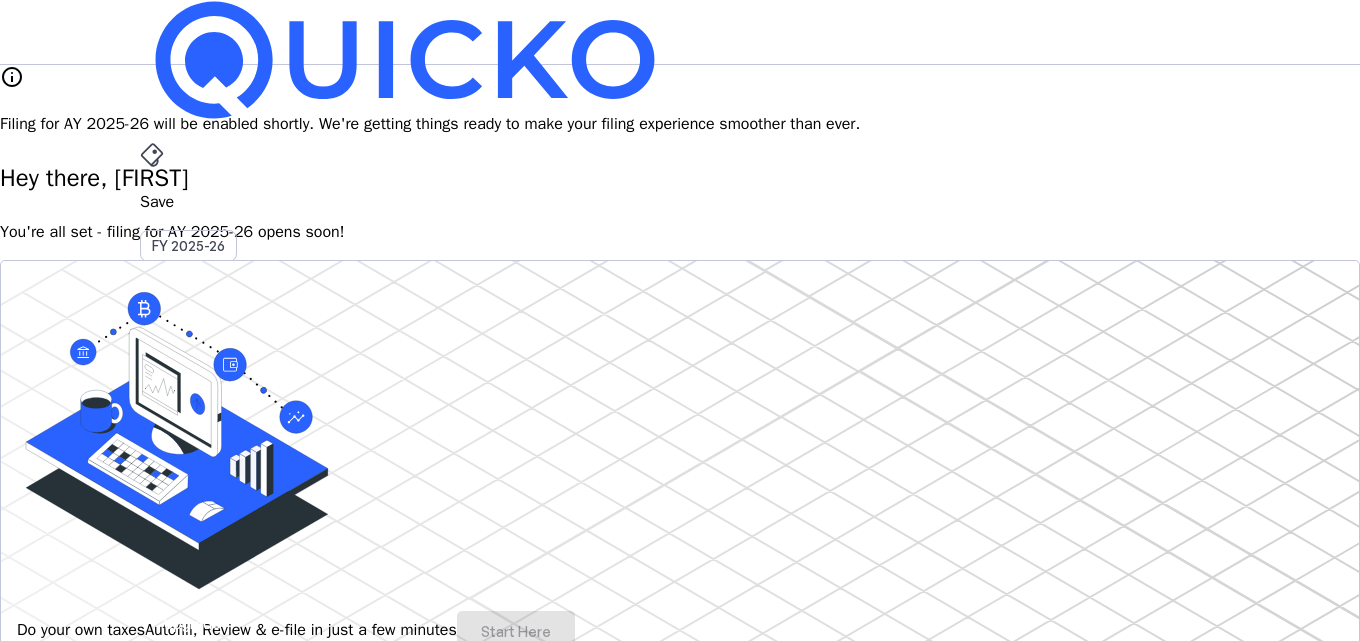 click on "AY 2025-26" at bounding box center (189, 452) 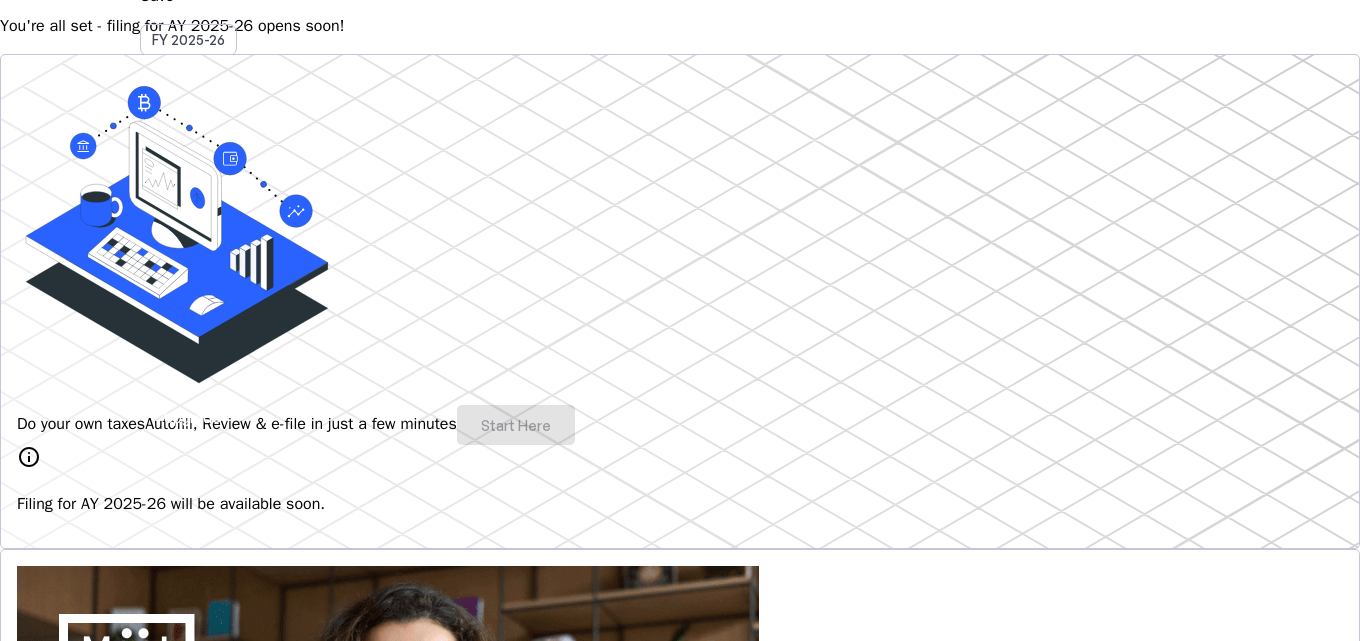 scroll, scrollTop: 300, scrollLeft: 0, axis: vertical 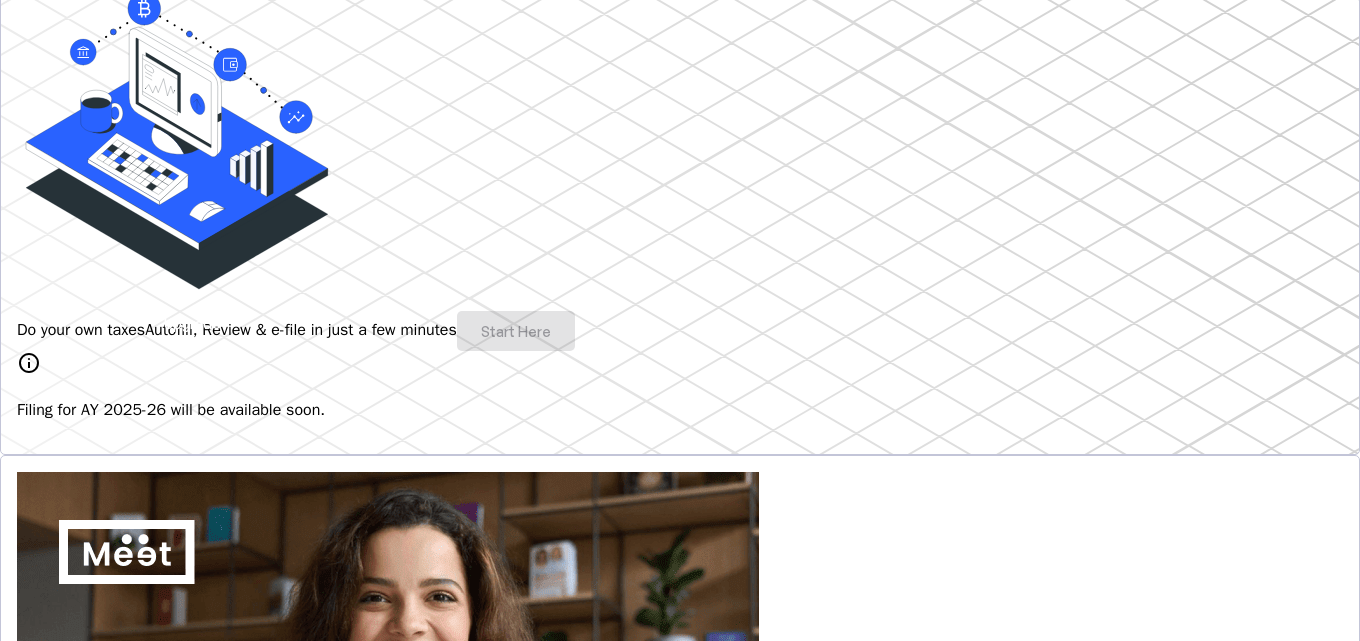 click on "Autofill, Review & e-file in just a few minutes" at bounding box center (301, 330) 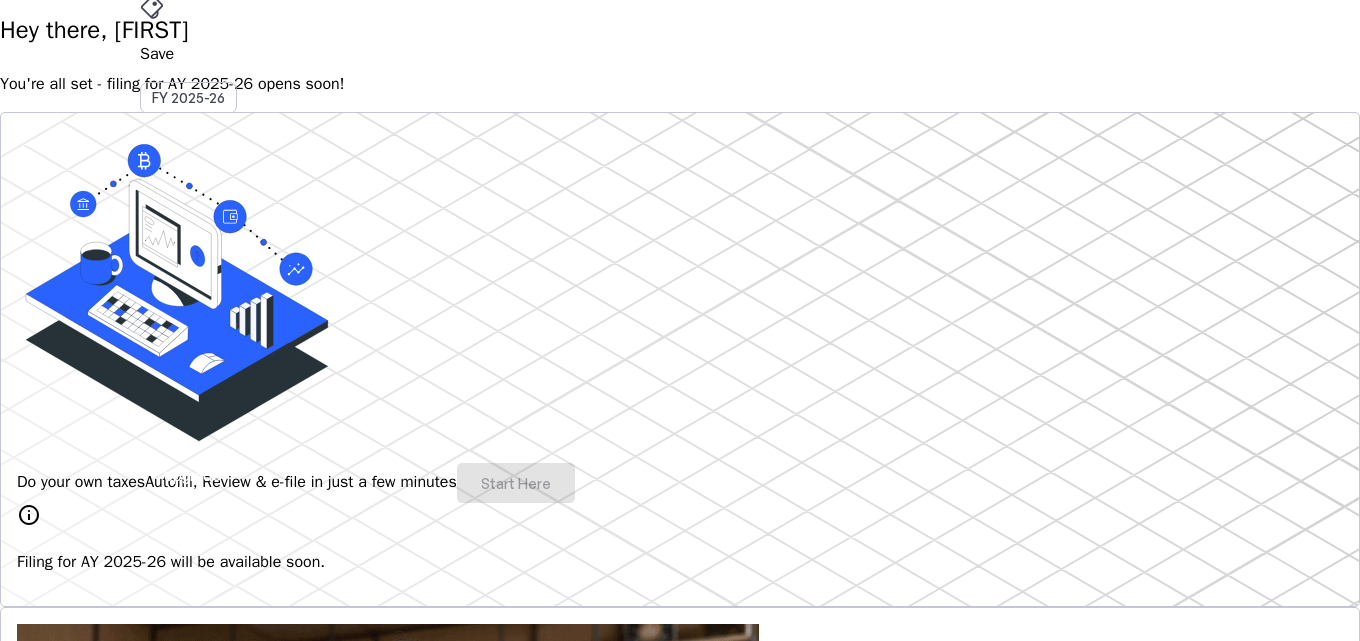 scroll, scrollTop: 0, scrollLeft: 0, axis: both 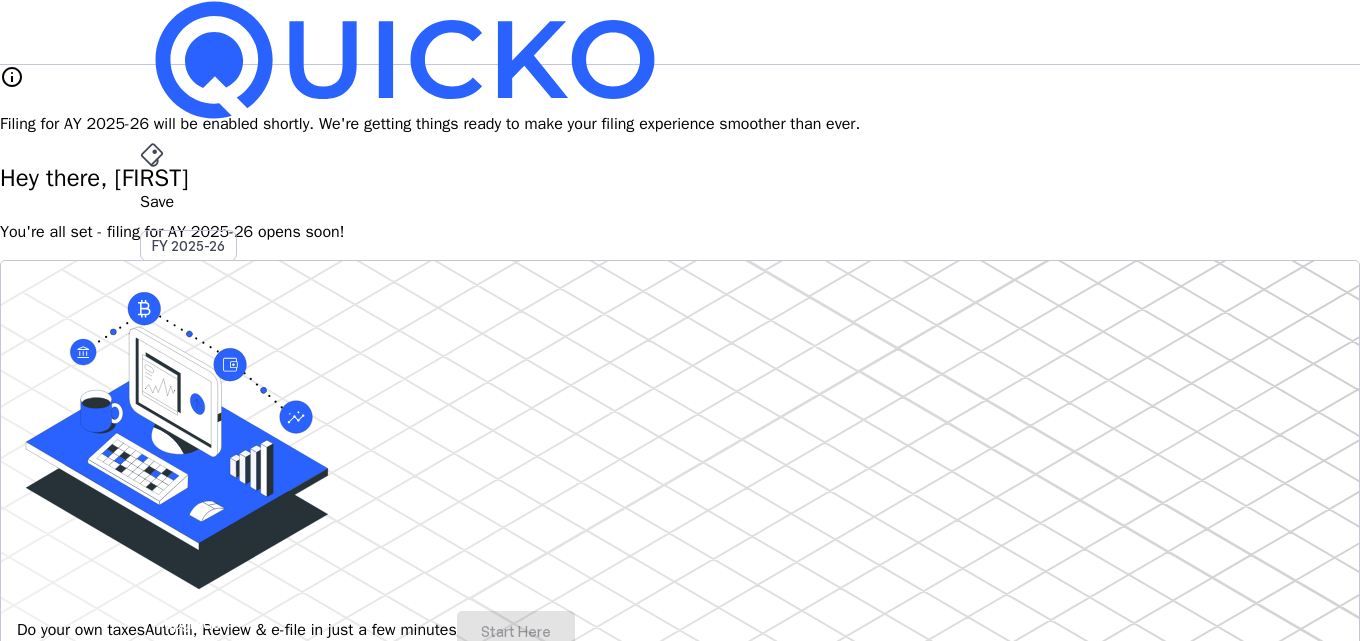 click on "You're all set - filing for AY 2025-26 opens soon!" at bounding box center (680, 232) 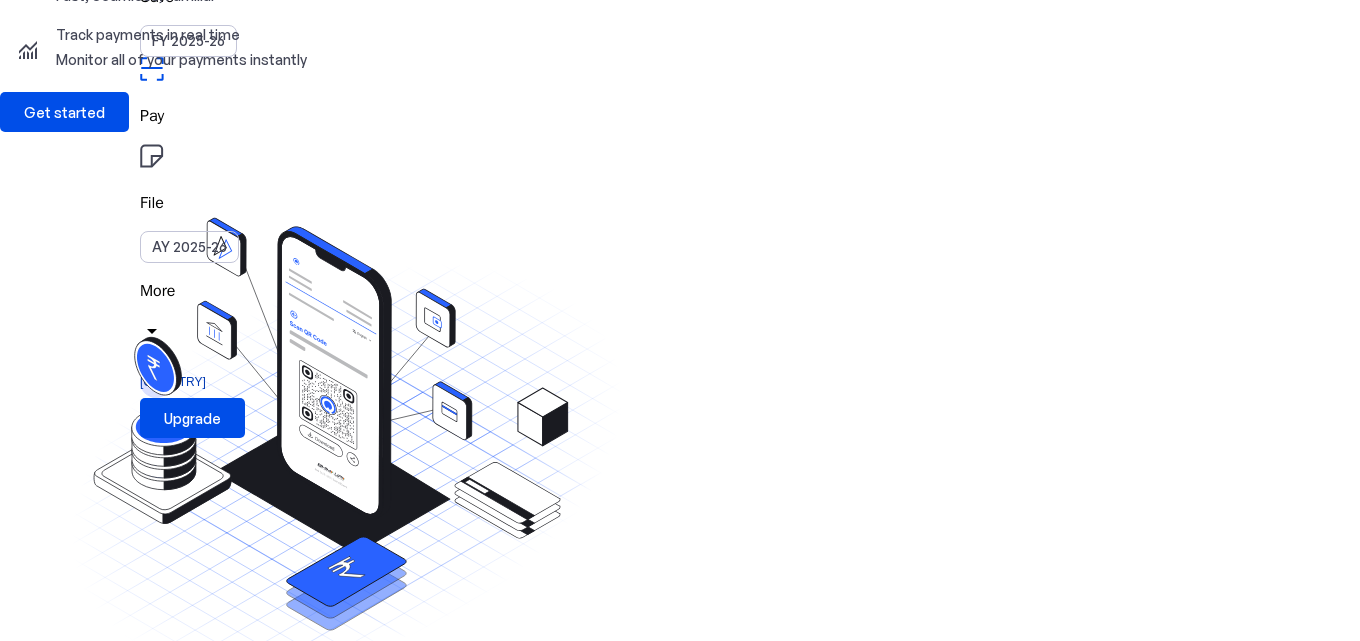 scroll, scrollTop: 0, scrollLeft: 0, axis: both 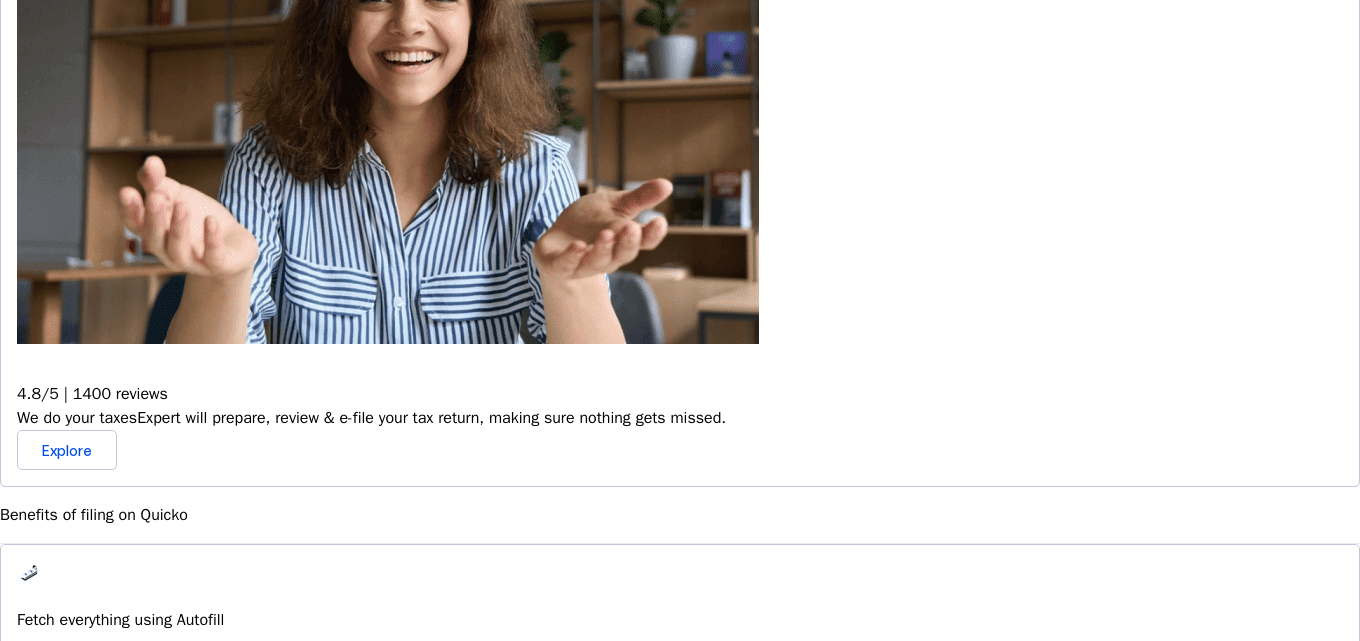click on "Fetch everything using Autofill" at bounding box center (680, 620) 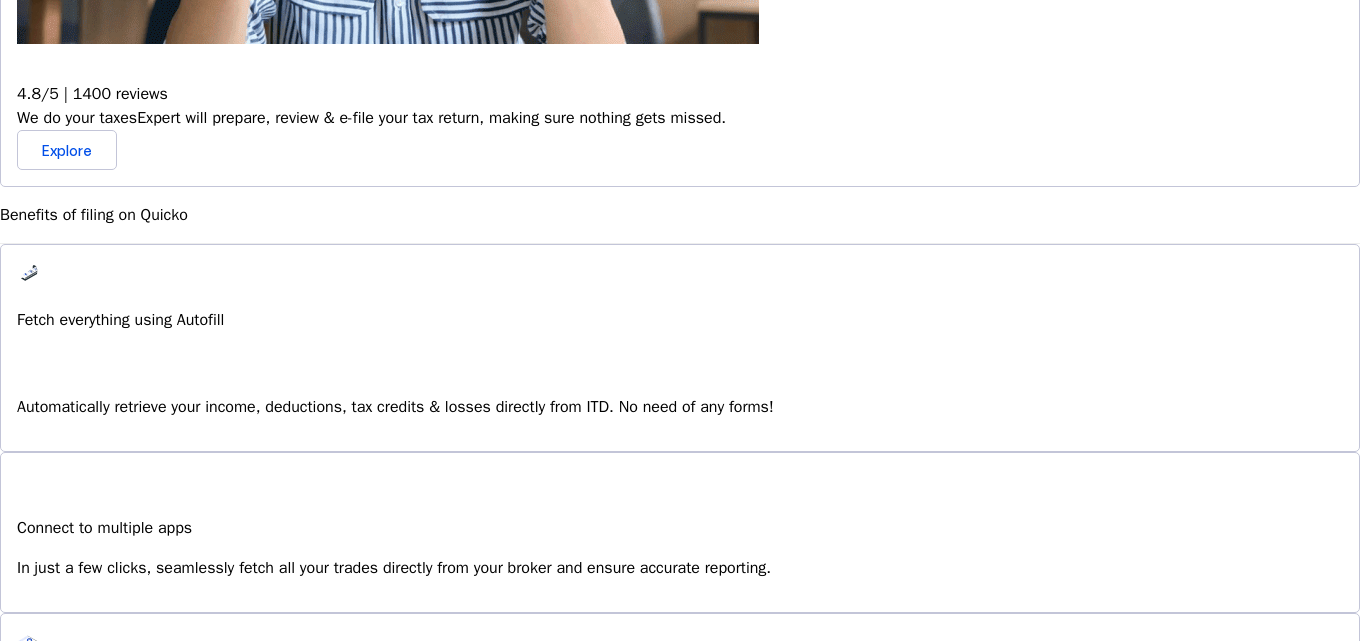 scroll, scrollTop: 1400, scrollLeft: 0, axis: vertical 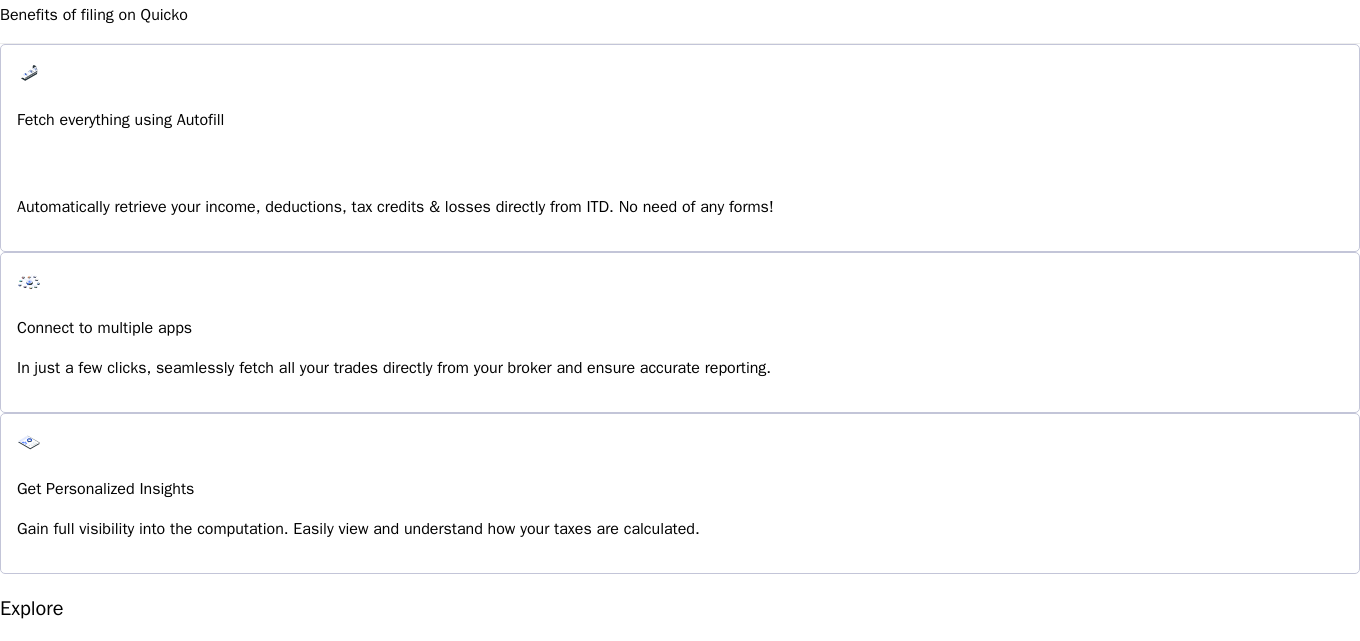 click on "File ITR-U" at bounding box center [680, 1167] 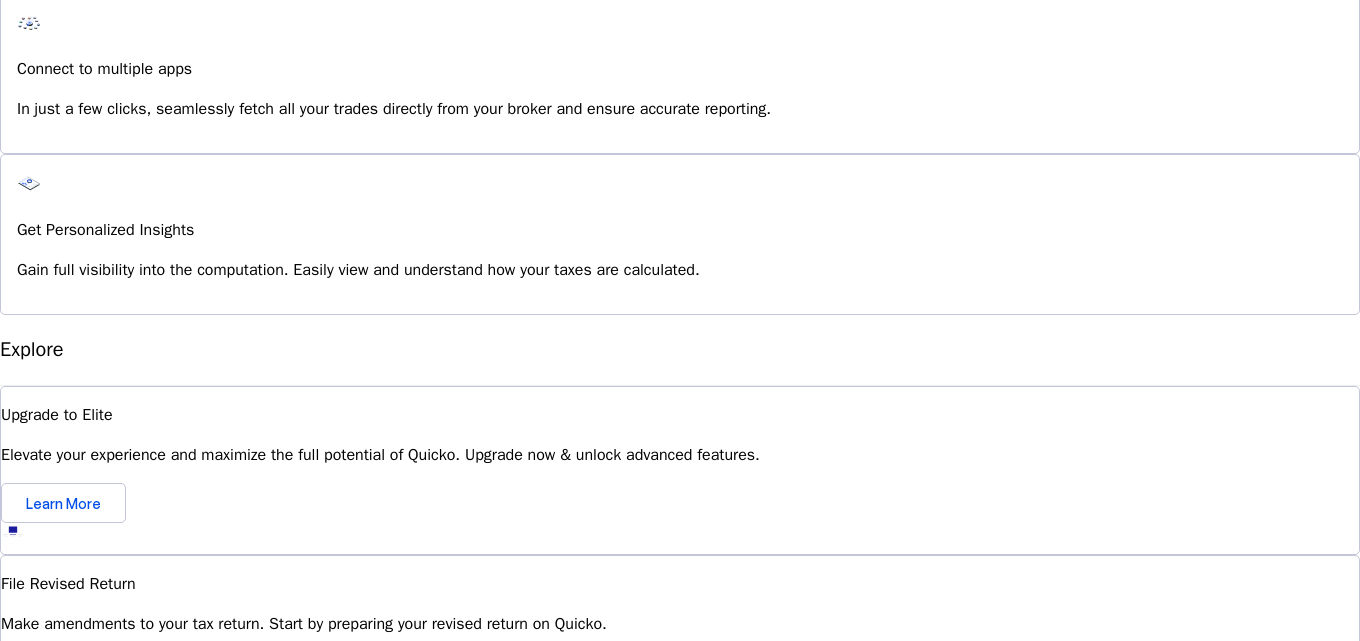 scroll, scrollTop: 1700, scrollLeft: 0, axis: vertical 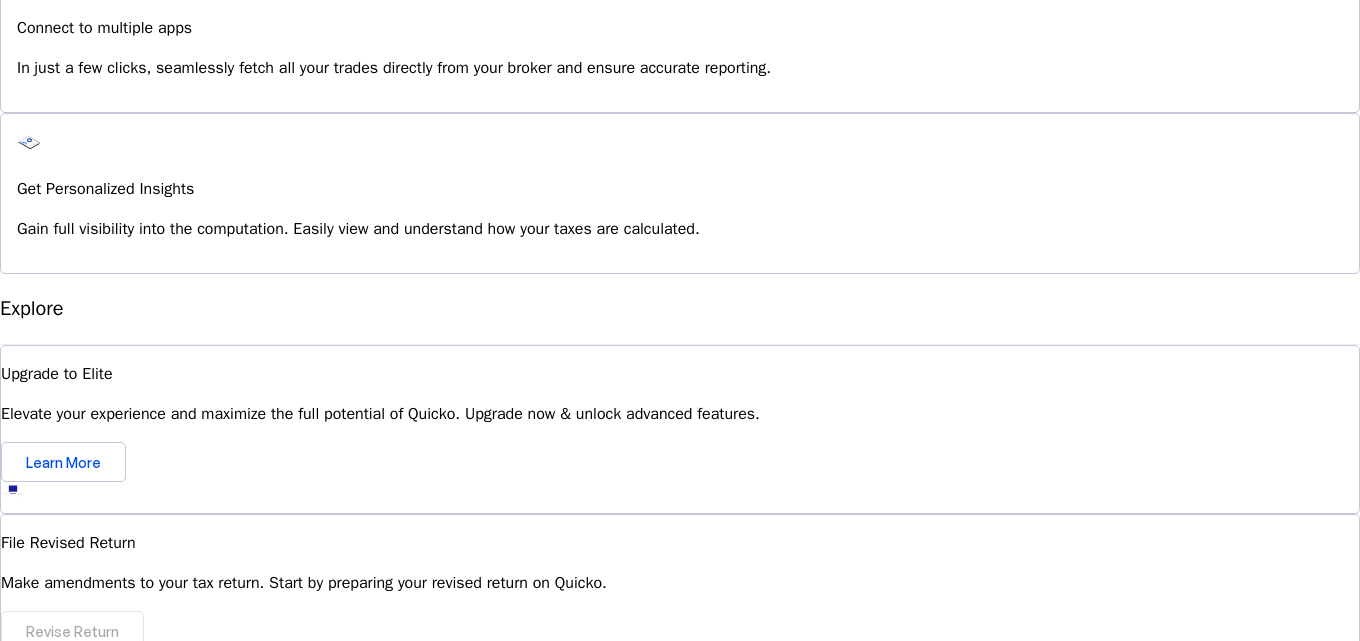 click on "File your ITR for previous years seamlessly. Stay compliant by easily addressing any pending filings." at bounding box center [680, 907] 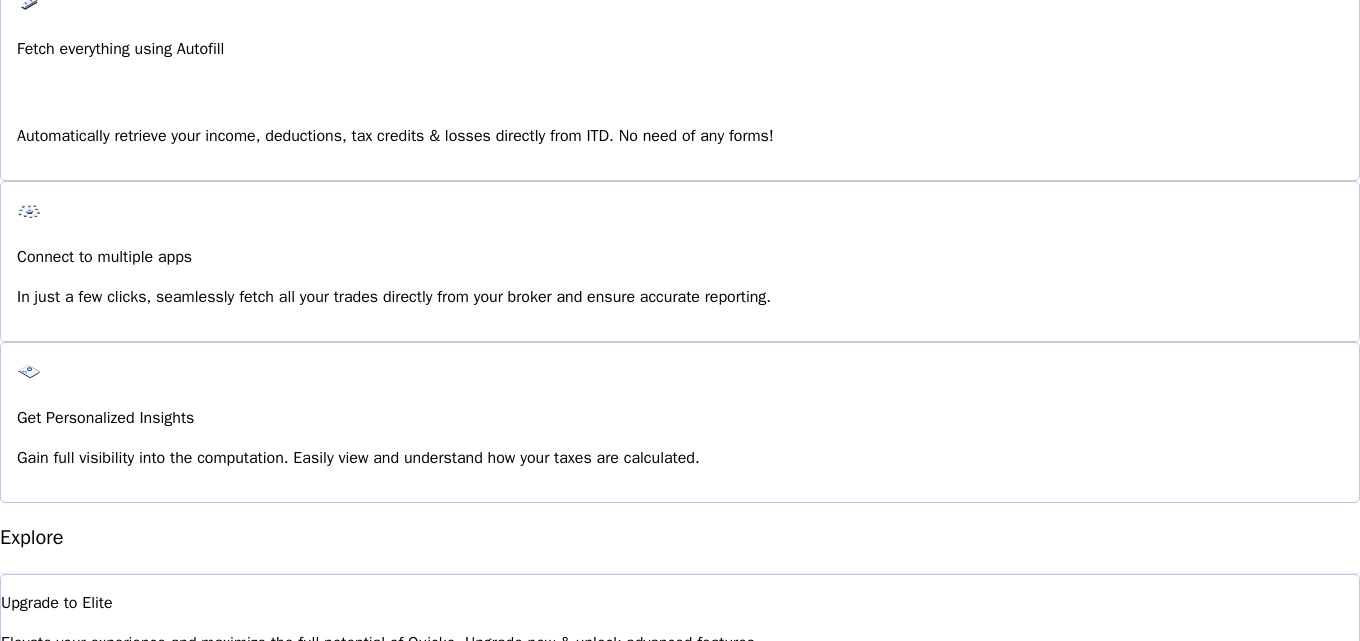 scroll, scrollTop: 1400, scrollLeft: 0, axis: vertical 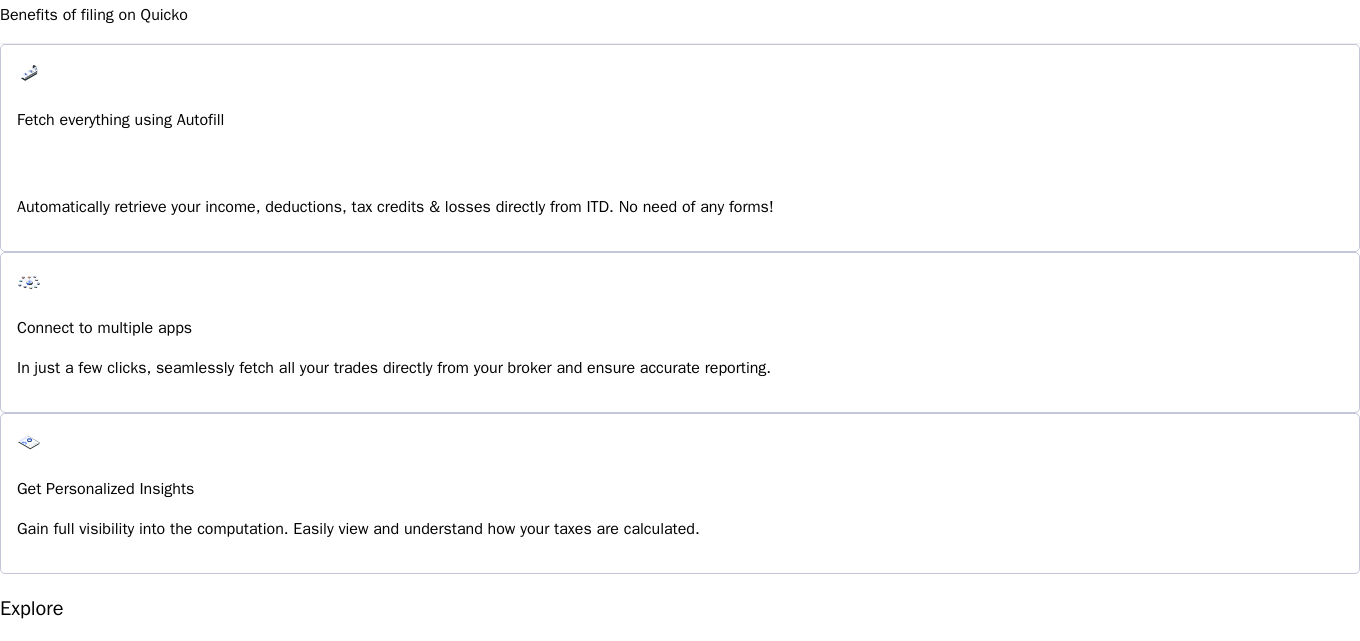 click at bounding box center [20, 789] 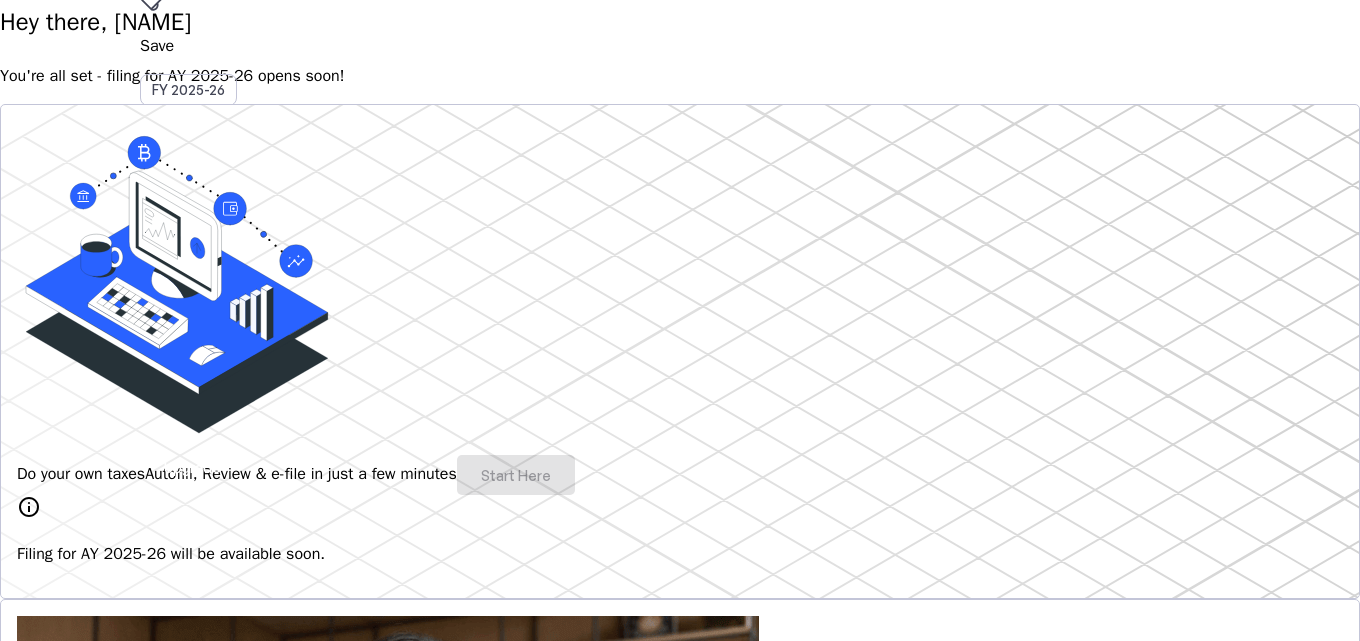 scroll, scrollTop: 0, scrollLeft: 0, axis: both 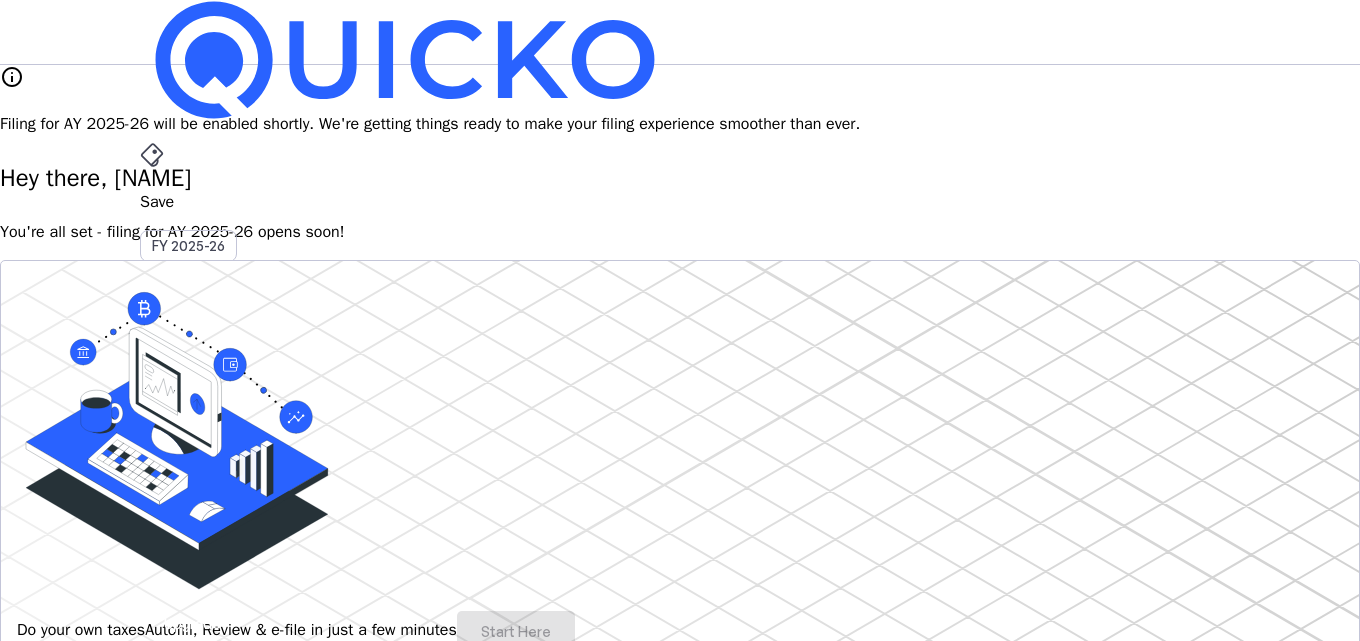 click on "Save FY 2025-26  Pay   File AY 2025-26  More  arrow_drop_down  [COUNTRY_CODE]   Upgrade" at bounding box center [680, 32] 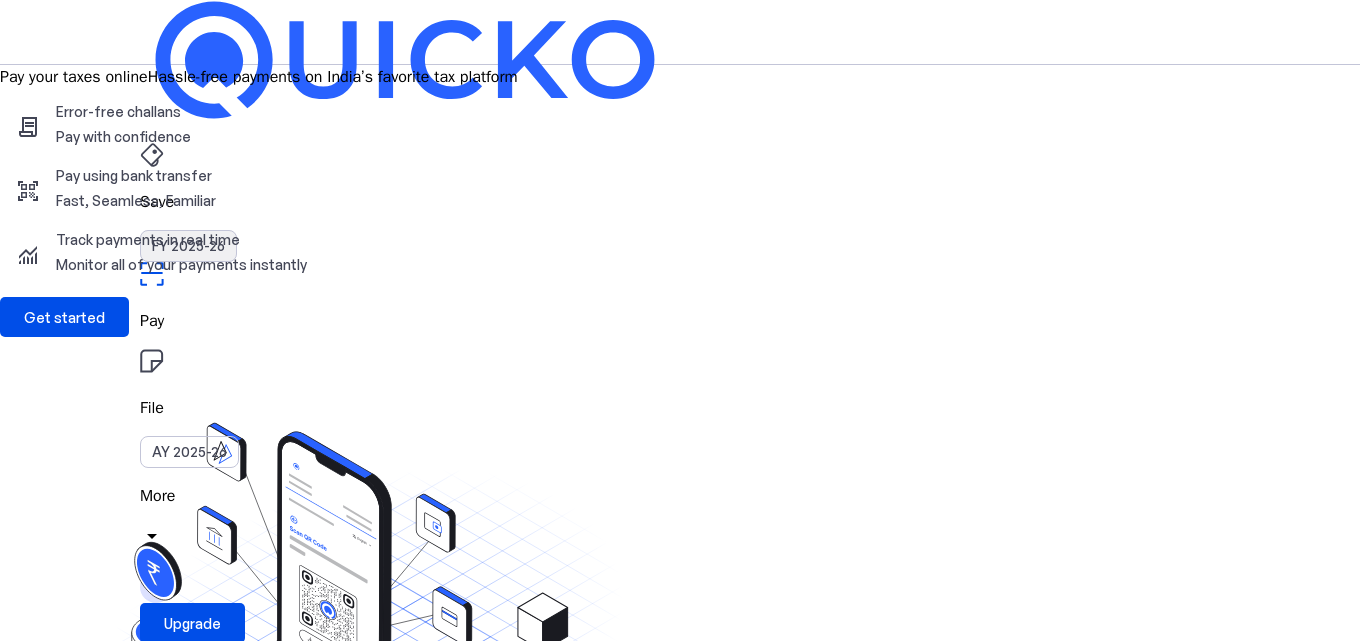 click on "FY 2025-26" at bounding box center [188, 246] 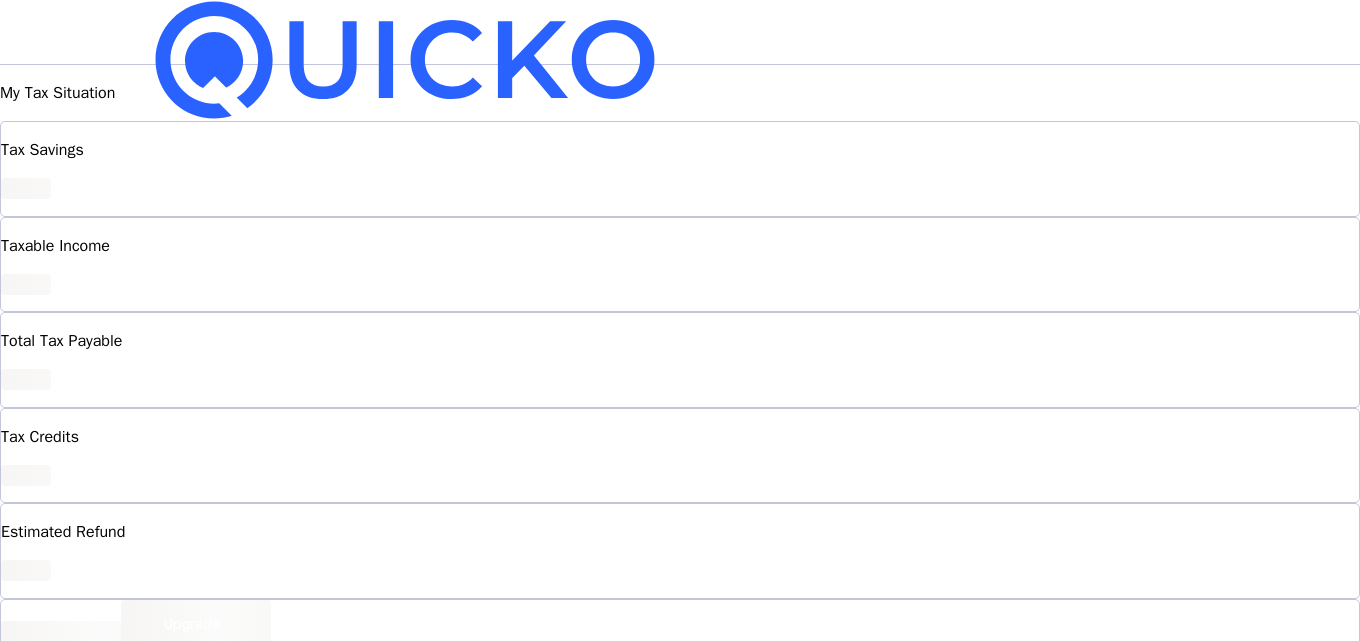 click on "FY 2025-26" at bounding box center [188, 246] 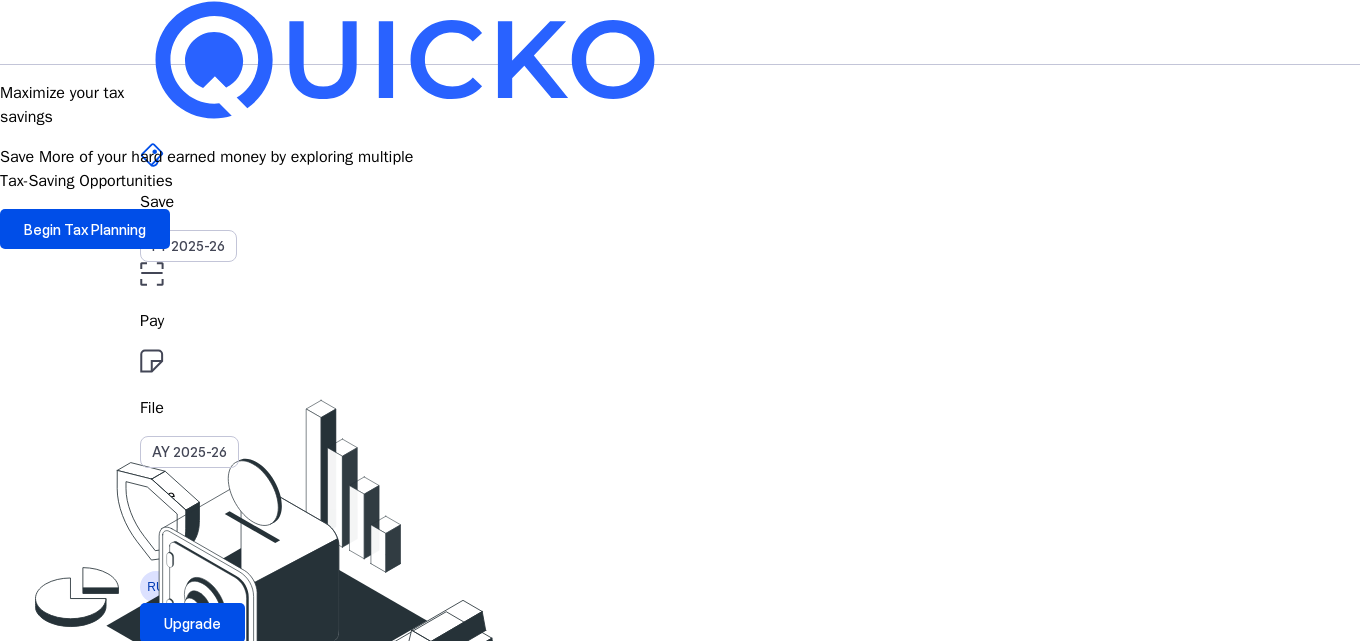 scroll, scrollTop: 200, scrollLeft: 0, axis: vertical 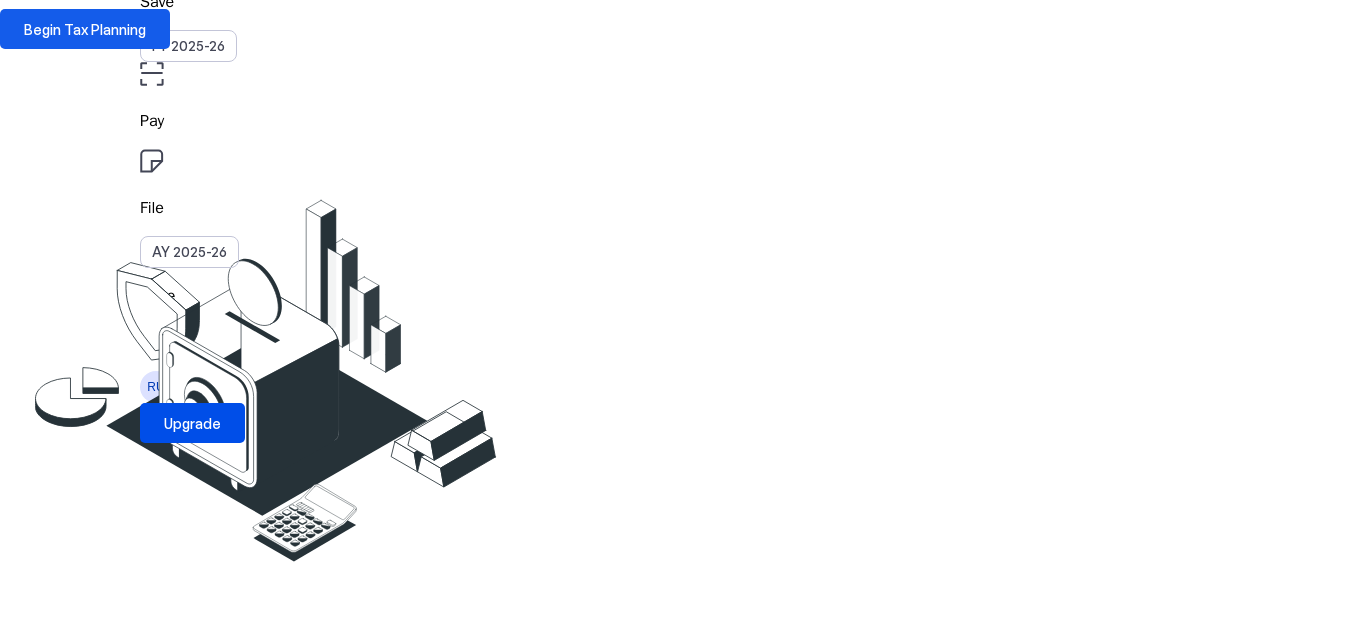 click at bounding box center (85, 29) 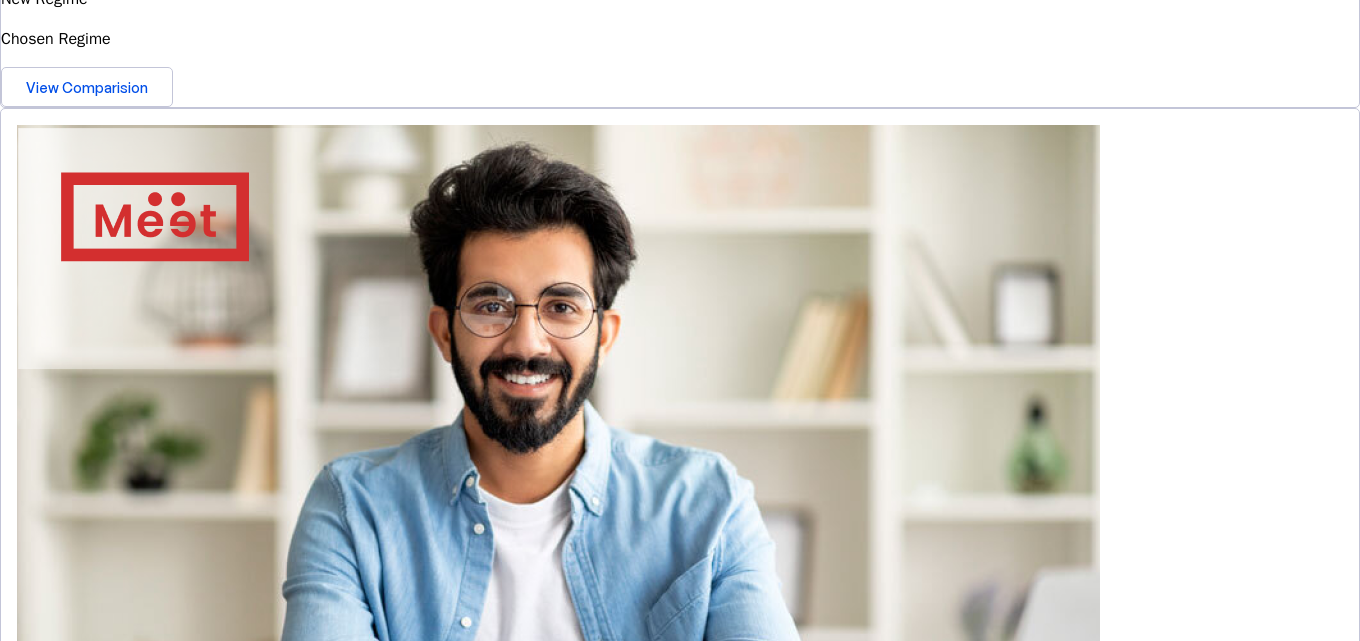 scroll, scrollTop: 703, scrollLeft: 0, axis: vertical 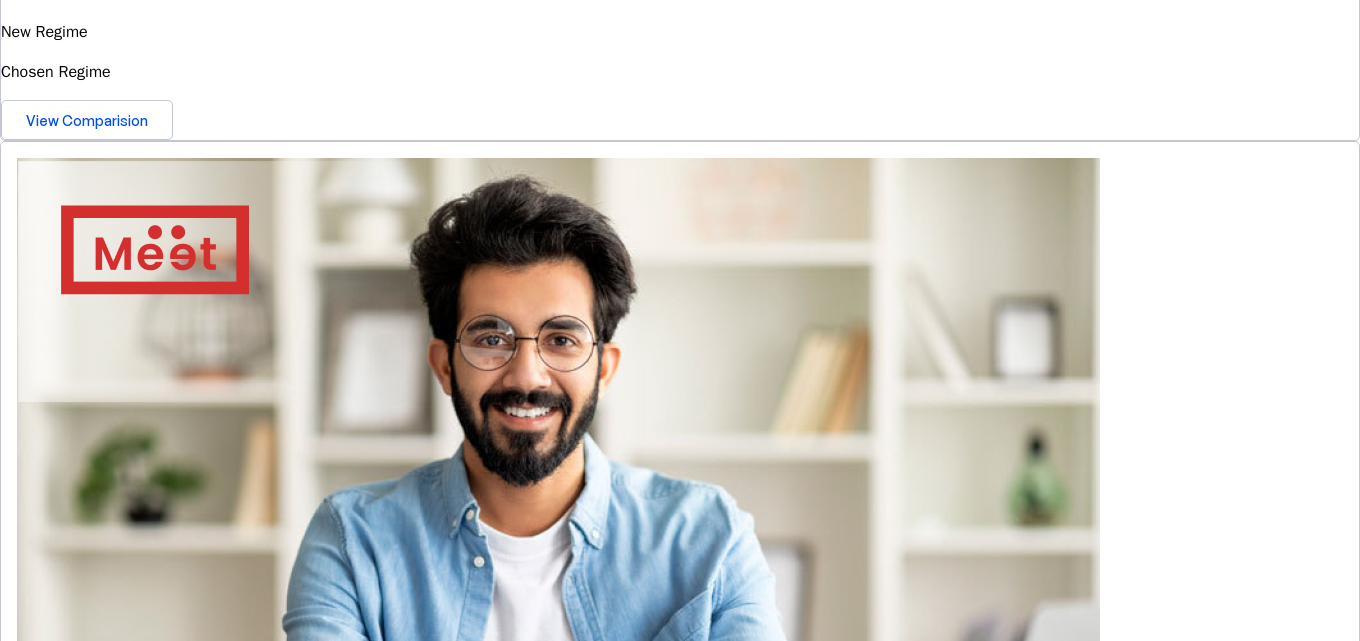 click on "Link your broker & view tax saving opportunities!" at bounding box center (680, 2112) 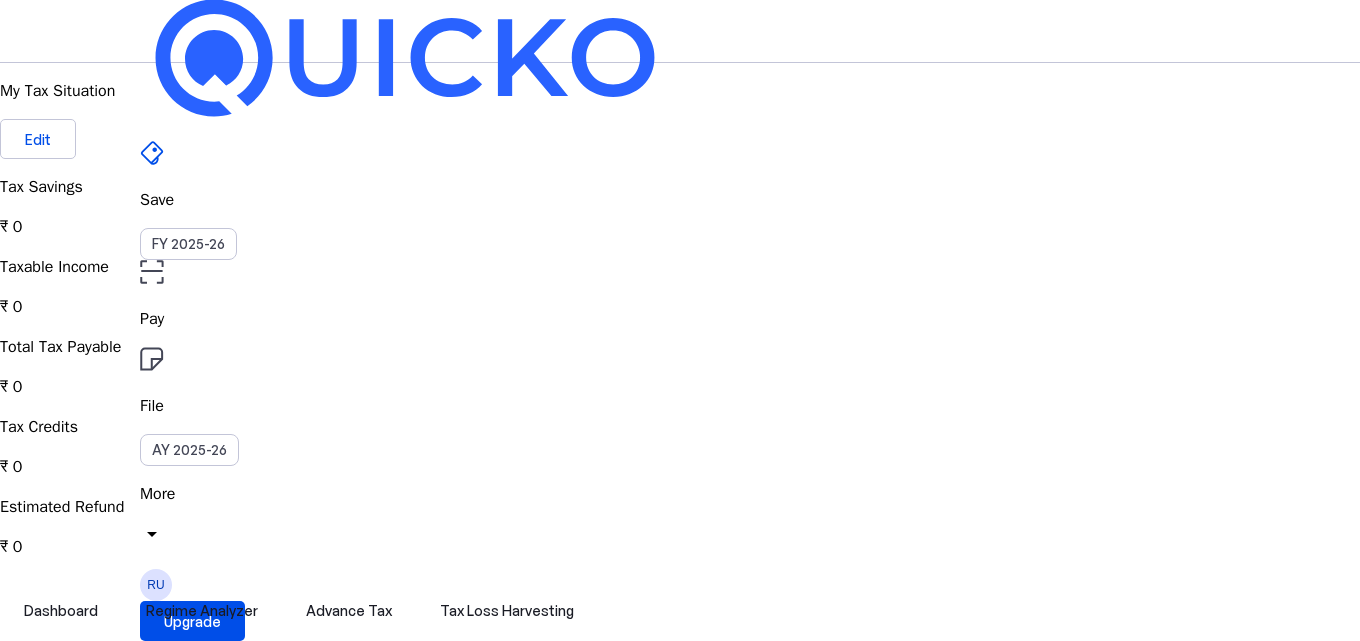 scroll, scrollTop: 0, scrollLeft: 0, axis: both 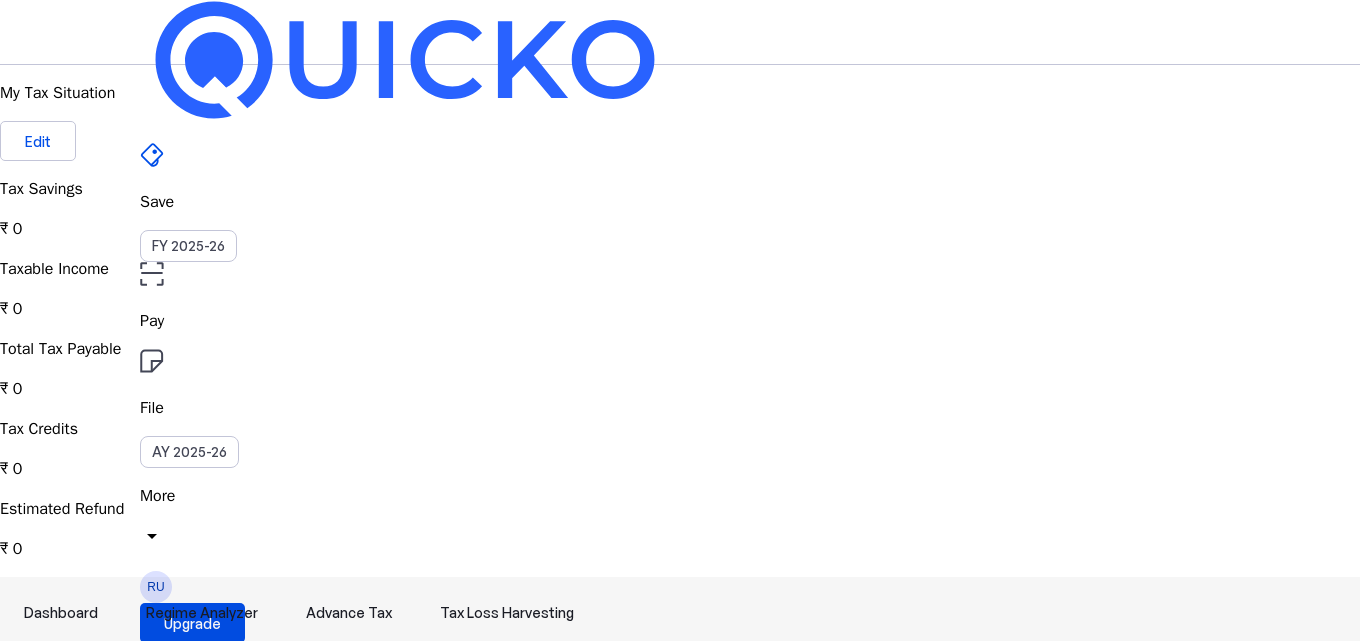 click on "Regime Analyzer" at bounding box center (202, 613) 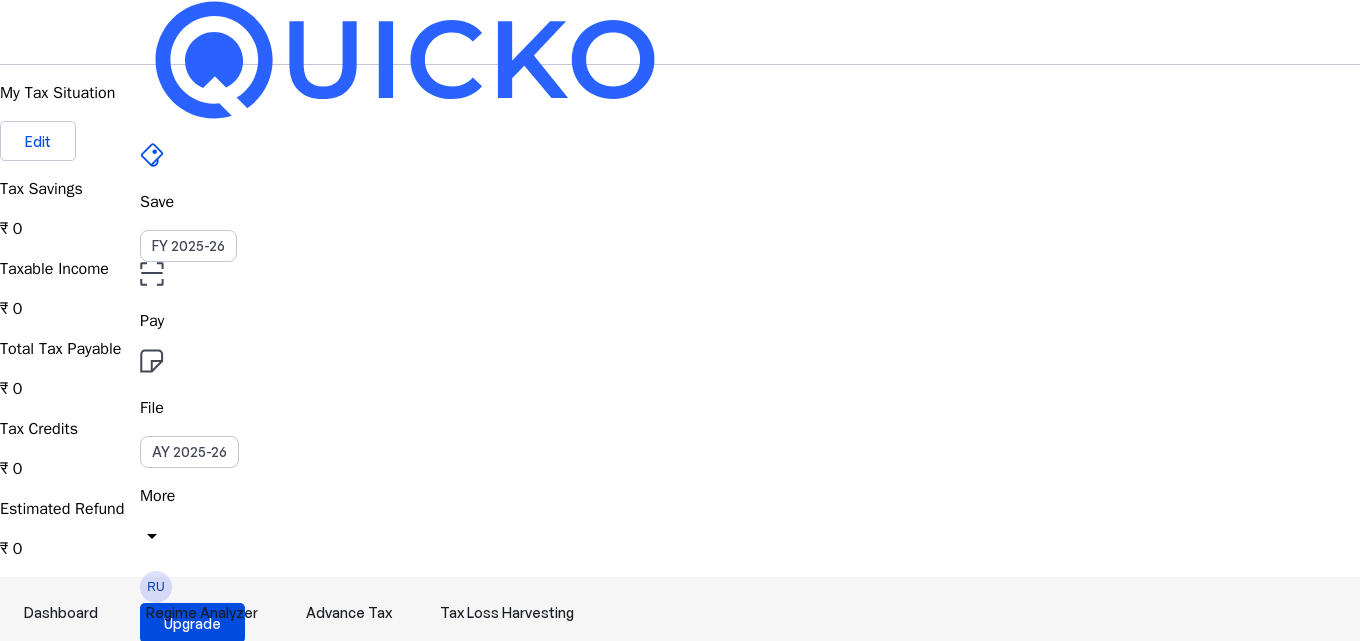 click on "Advance Tax" at bounding box center (349, 613) 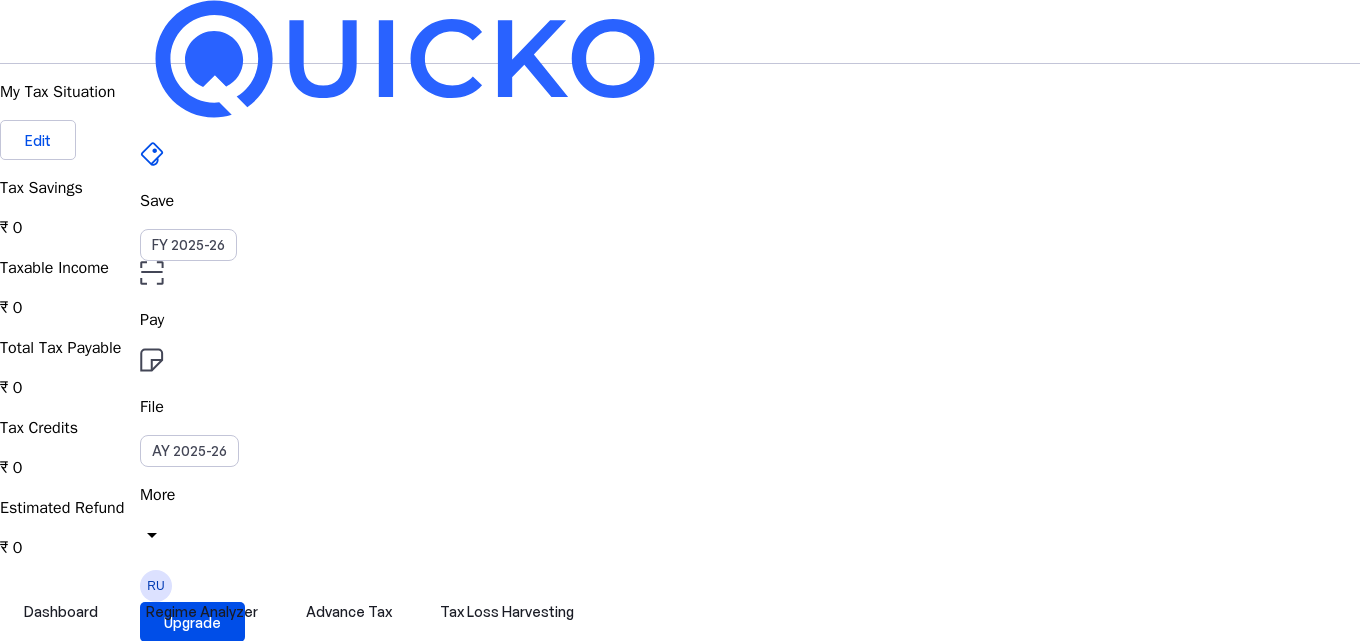scroll, scrollTop: 0, scrollLeft: 0, axis: both 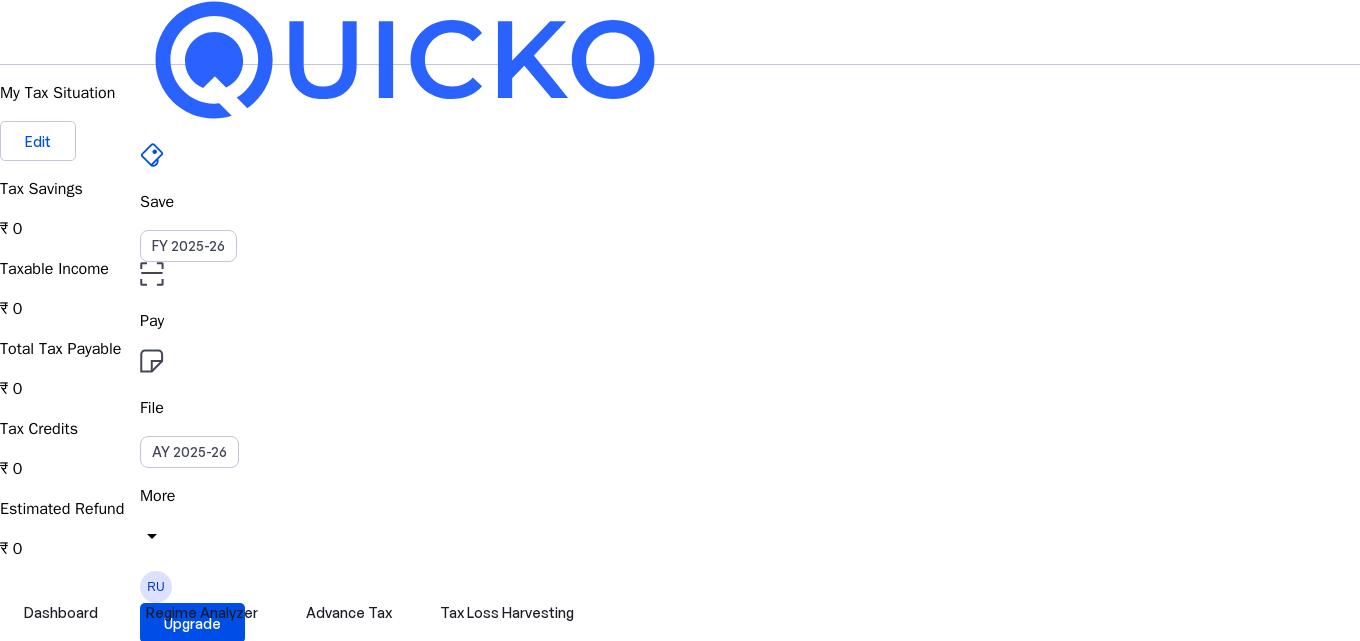 click on "More" at bounding box center (680, 496) 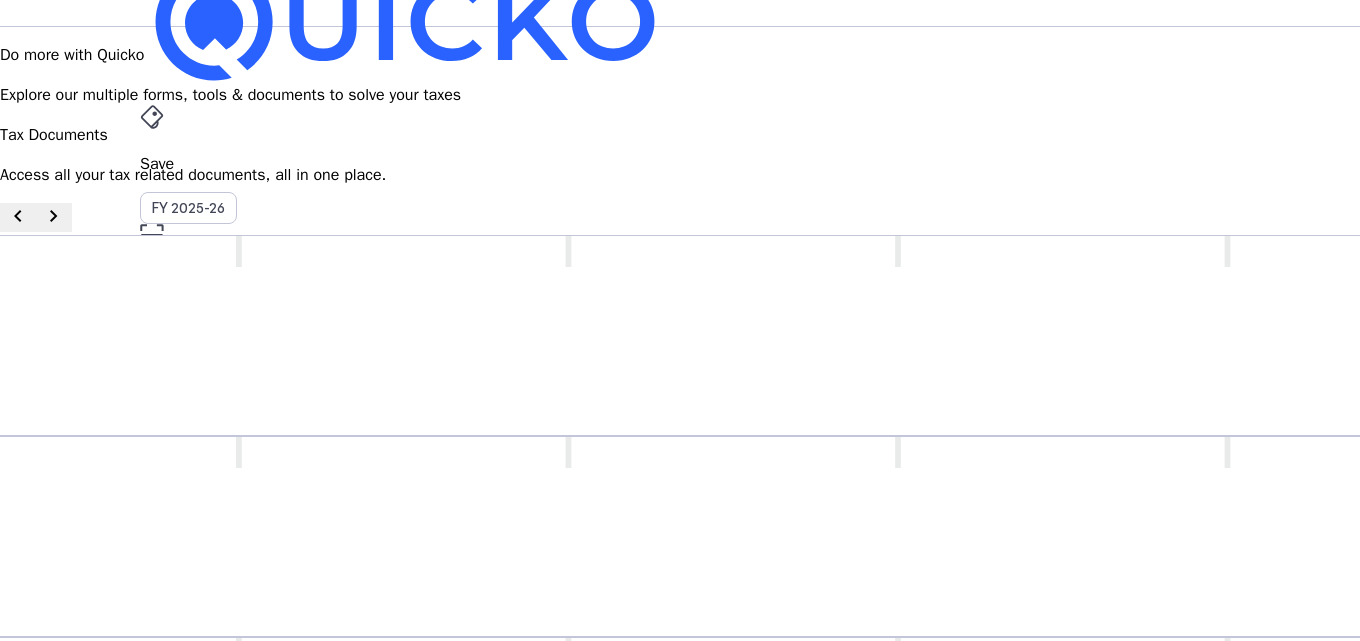 scroll, scrollTop: 0, scrollLeft: 0, axis: both 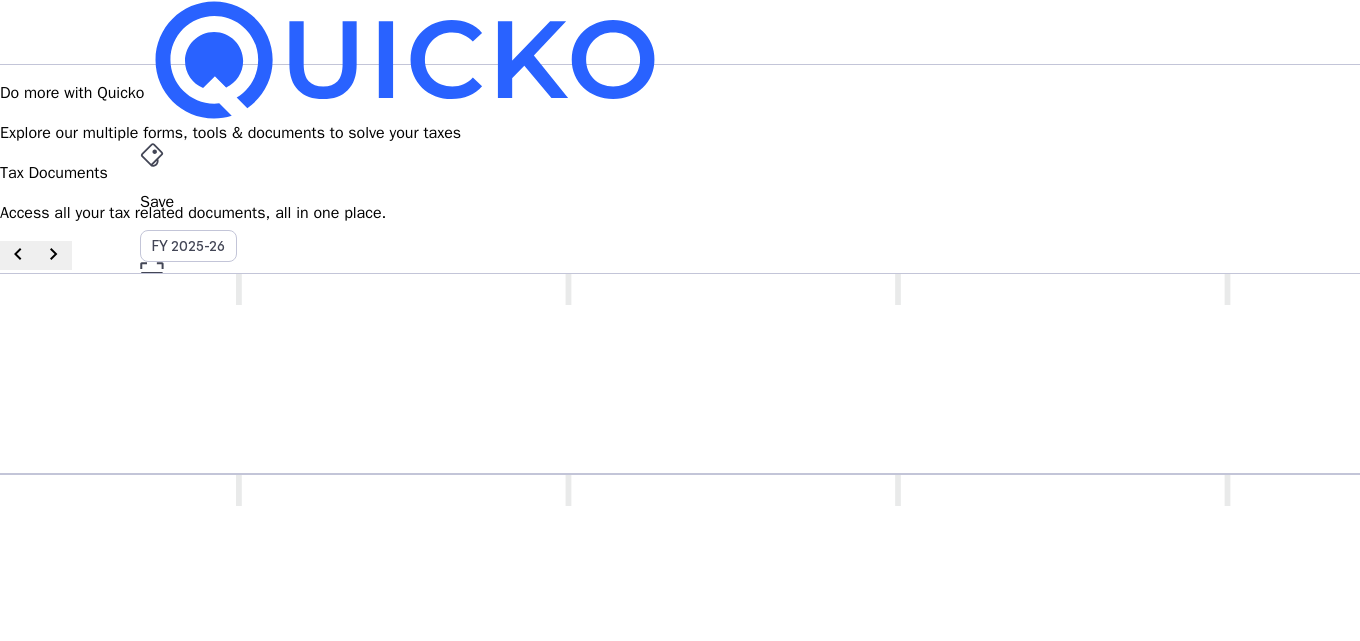 click on "File" at bounding box center (680, 202) 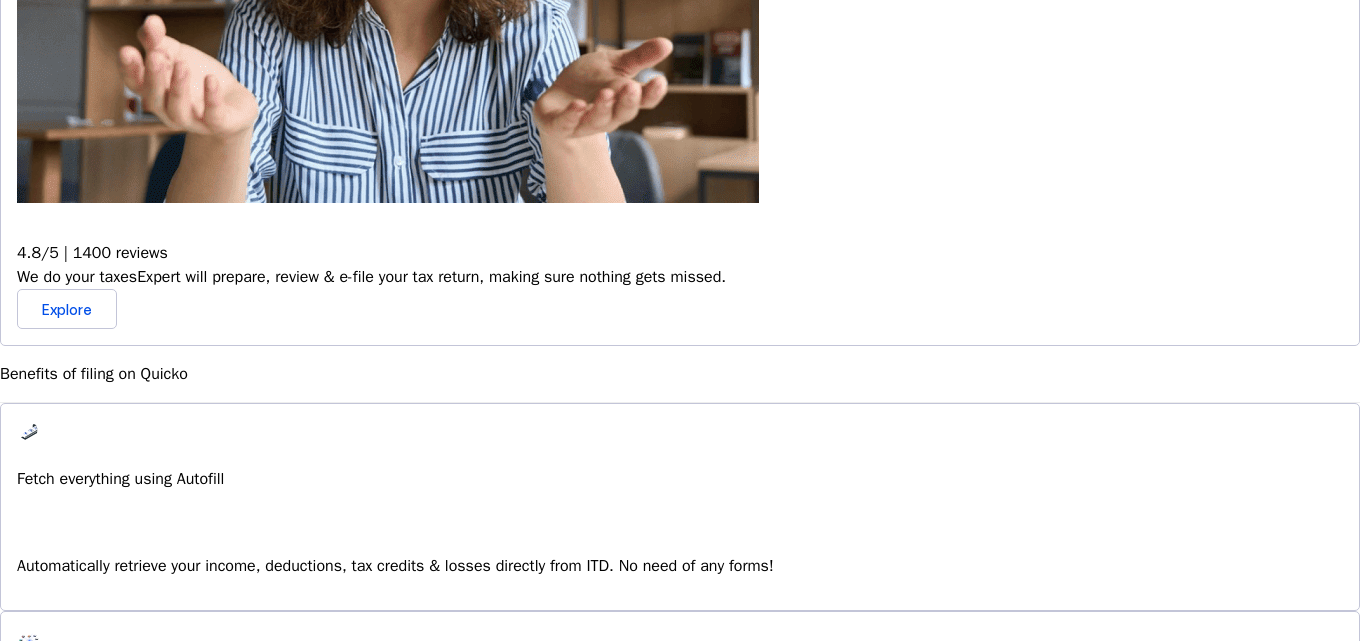 scroll, scrollTop: 1400, scrollLeft: 0, axis: vertical 